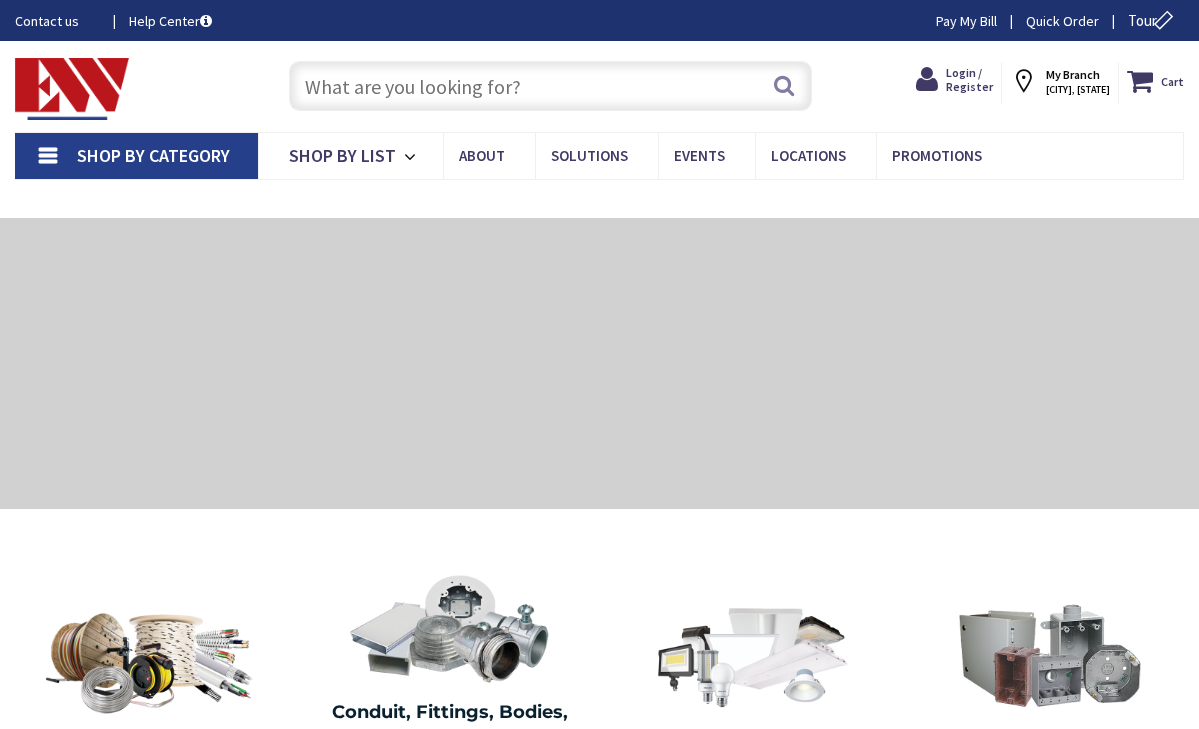 scroll, scrollTop: 0, scrollLeft: 0, axis: both 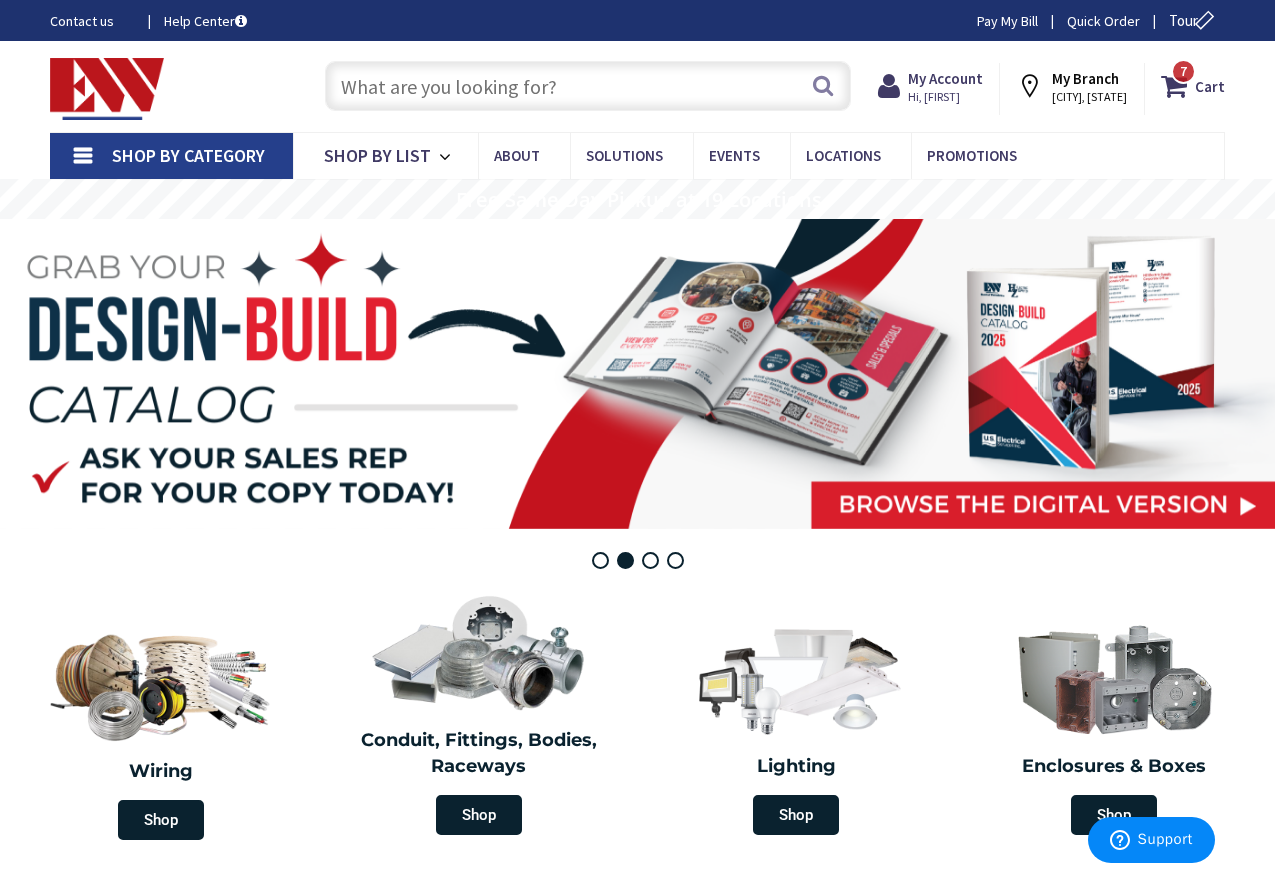click at bounding box center [637, 374] 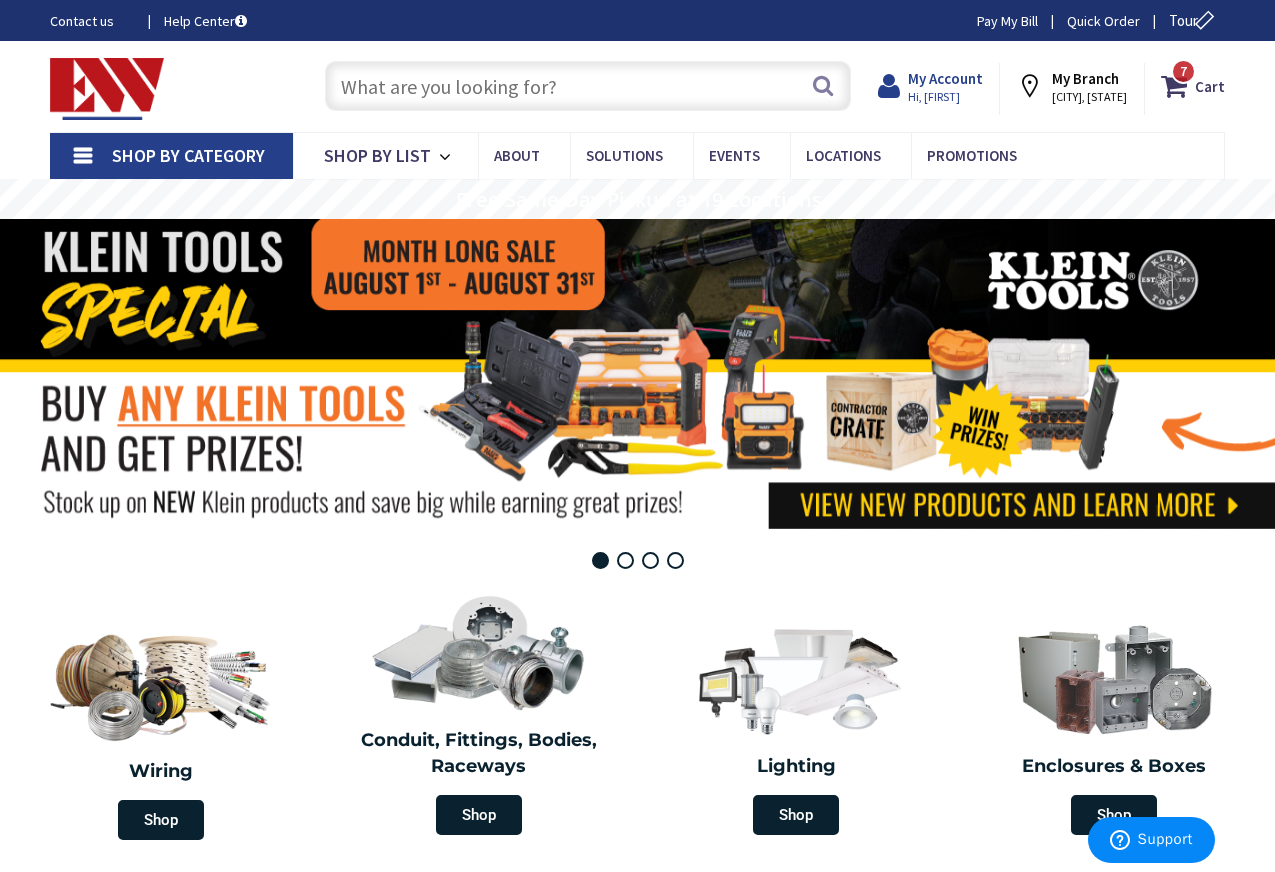 click on "My Account" at bounding box center [945, 78] 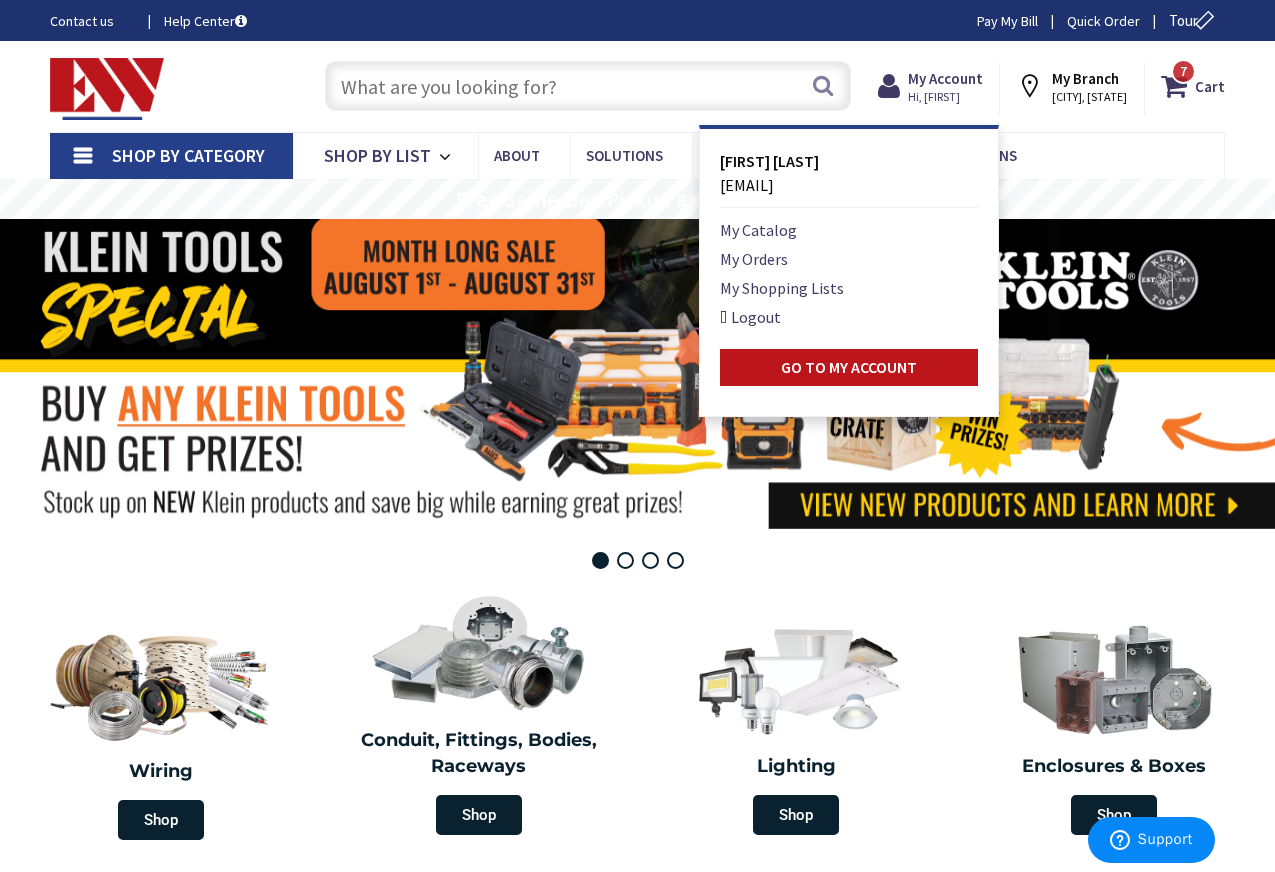 click on "NEW LONDON, CT" at bounding box center [1089, 97] 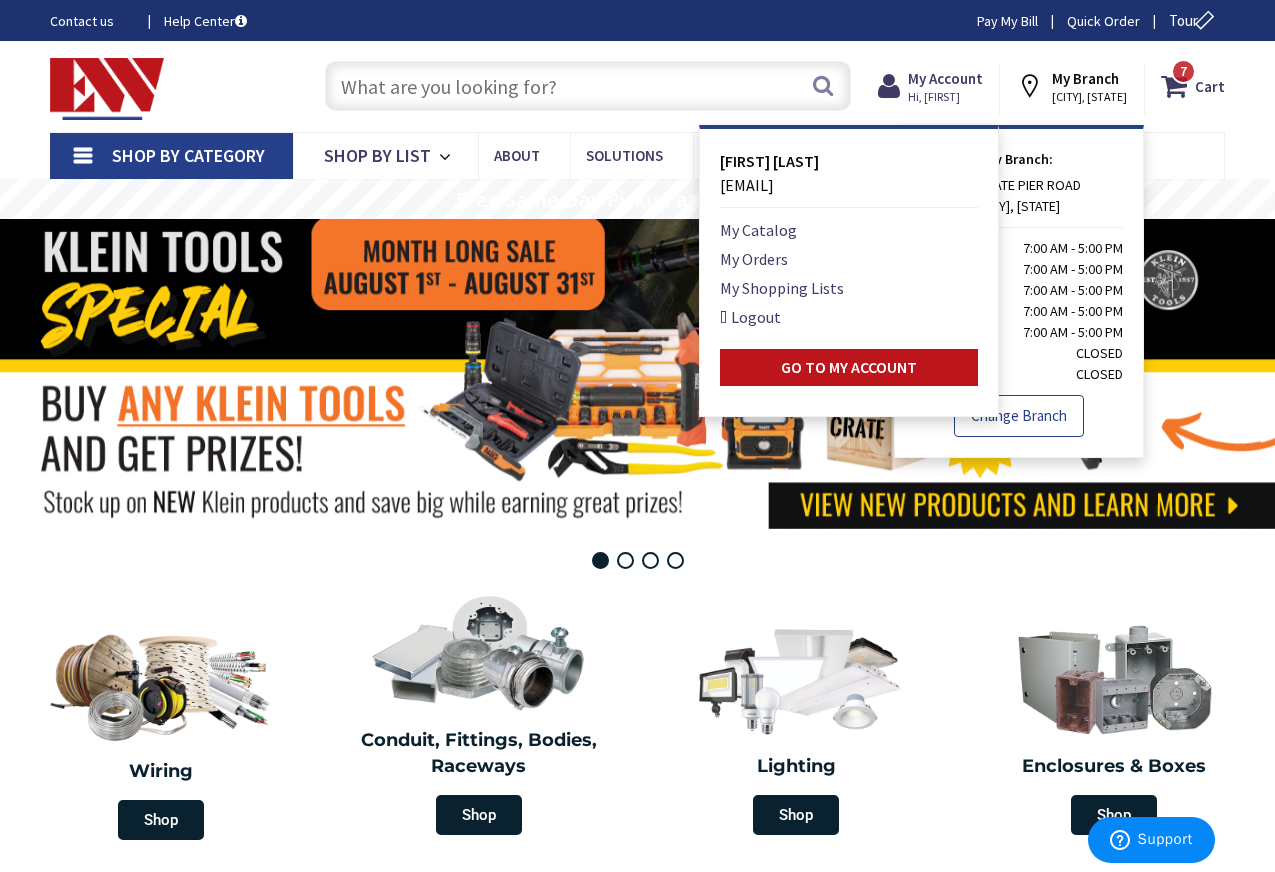 click on "Change Branch" at bounding box center [1019, 416] 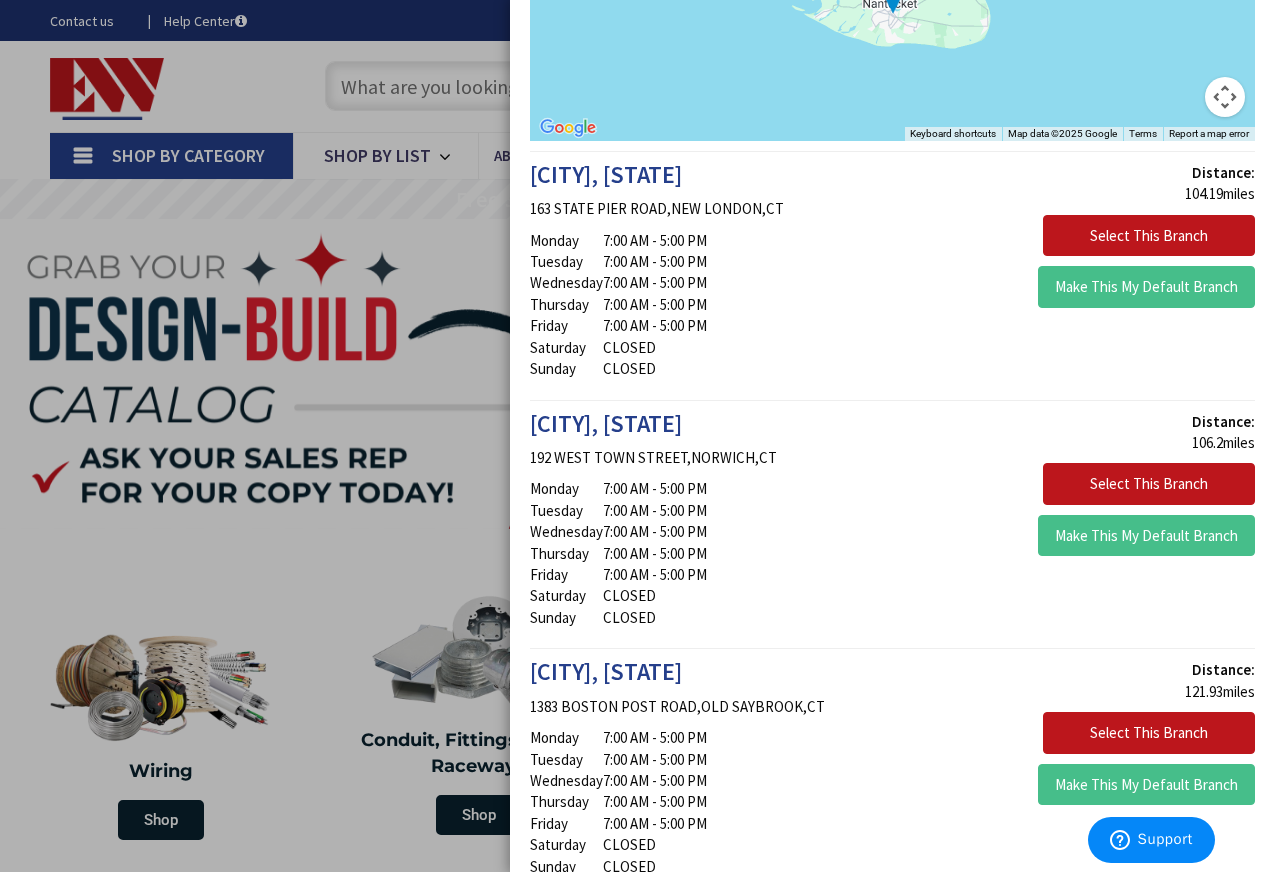 scroll, scrollTop: 306, scrollLeft: 0, axis: vertical 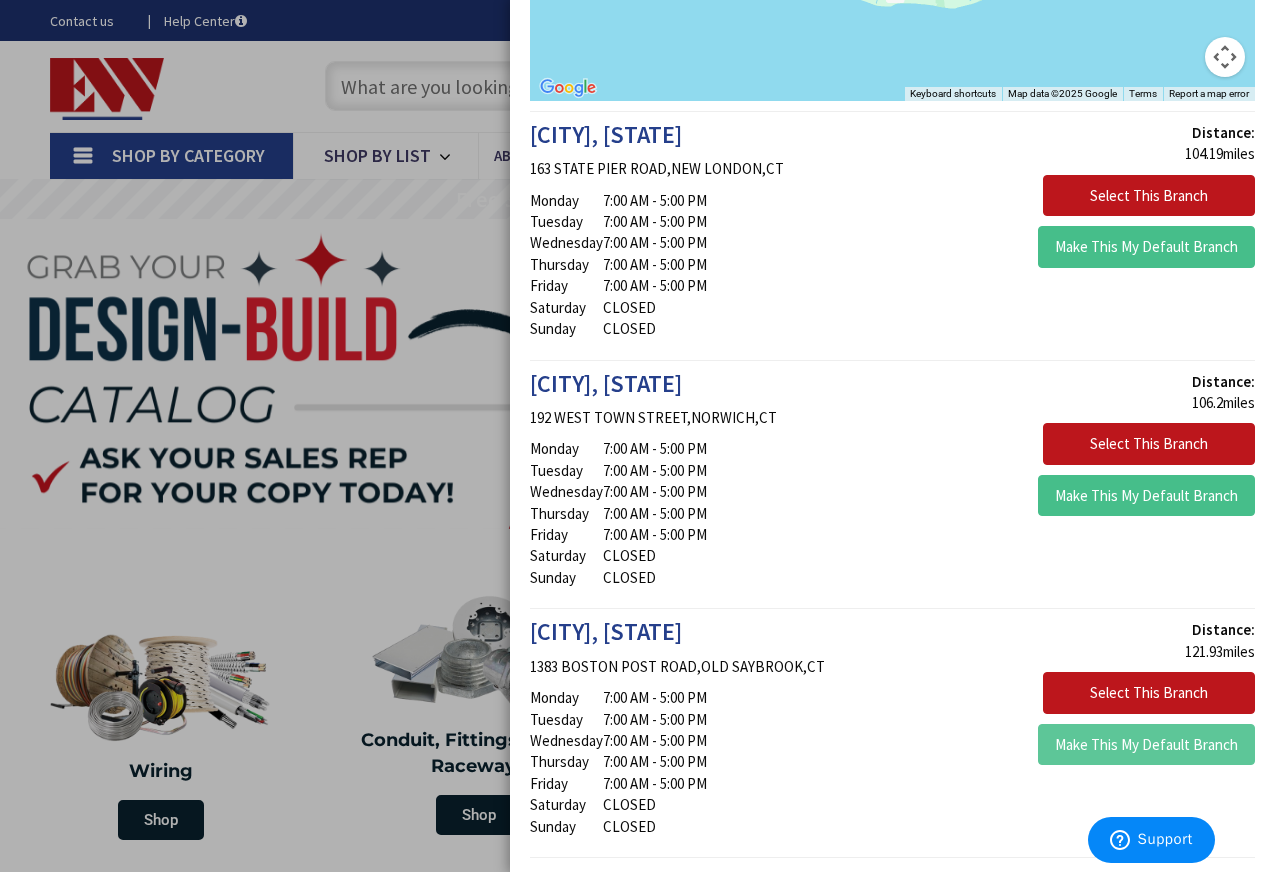 click on "Make This My Default Branch" at bounding box center [1146, 745] 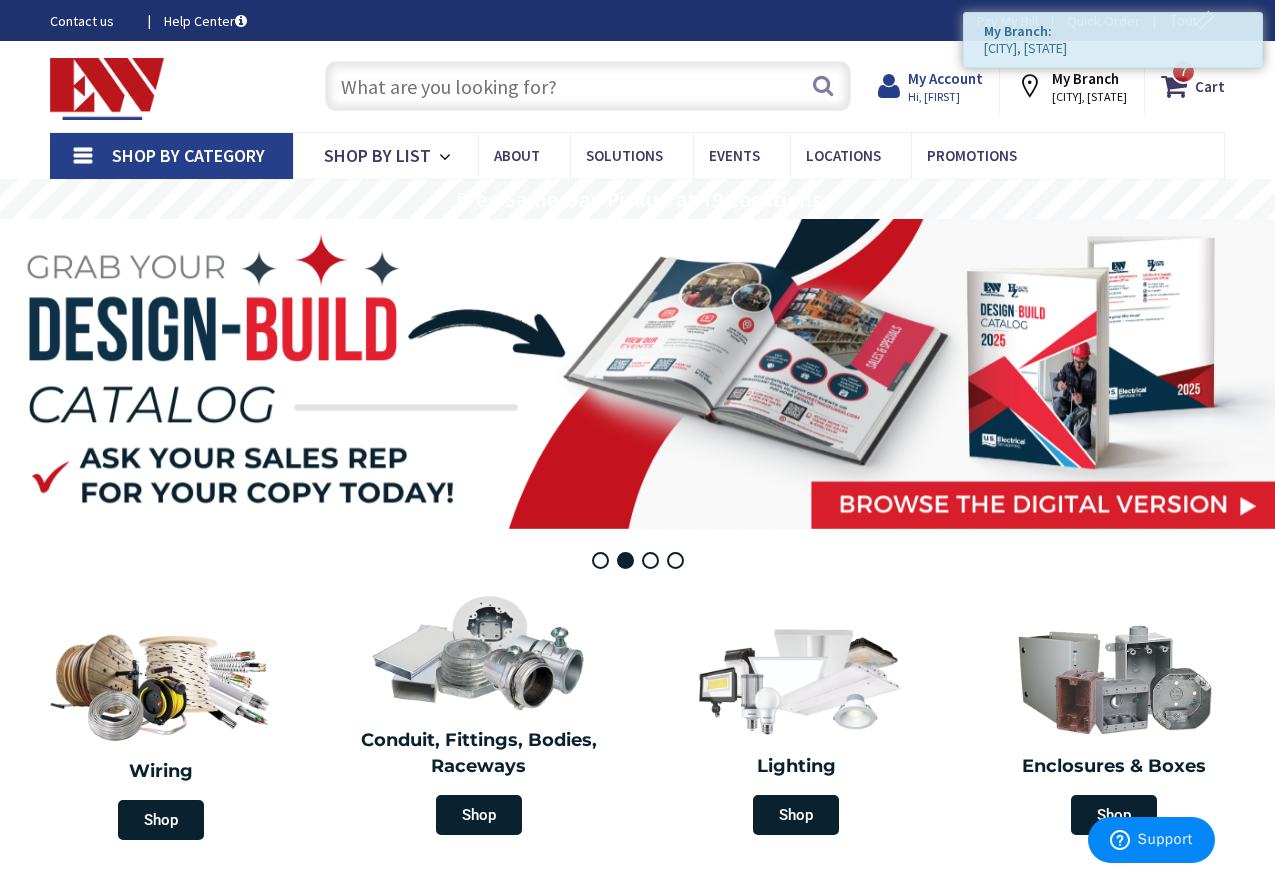 click on "My Account" at bounding box center [945, 78] 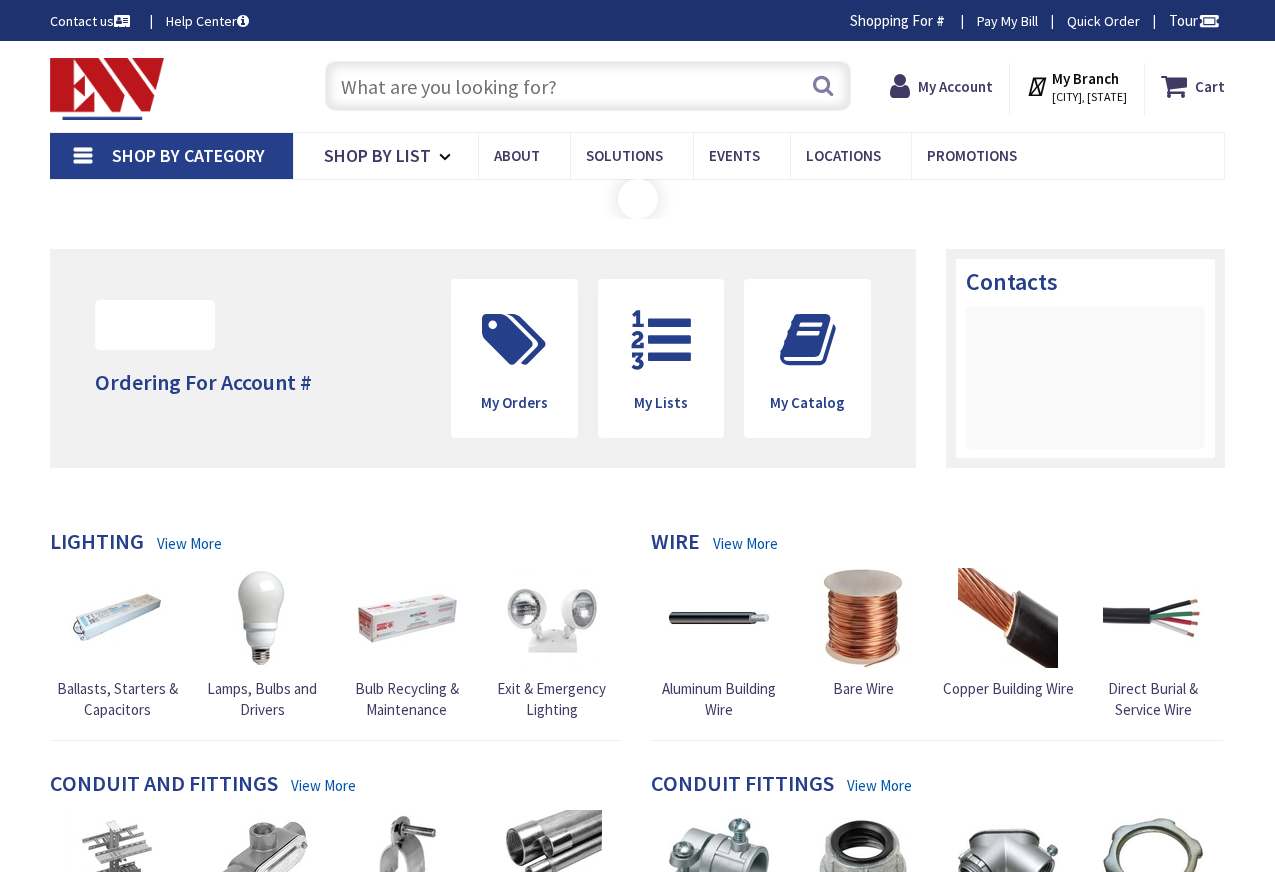 scroll, scrollTop: 0, scrollLeft: 0, axis: both 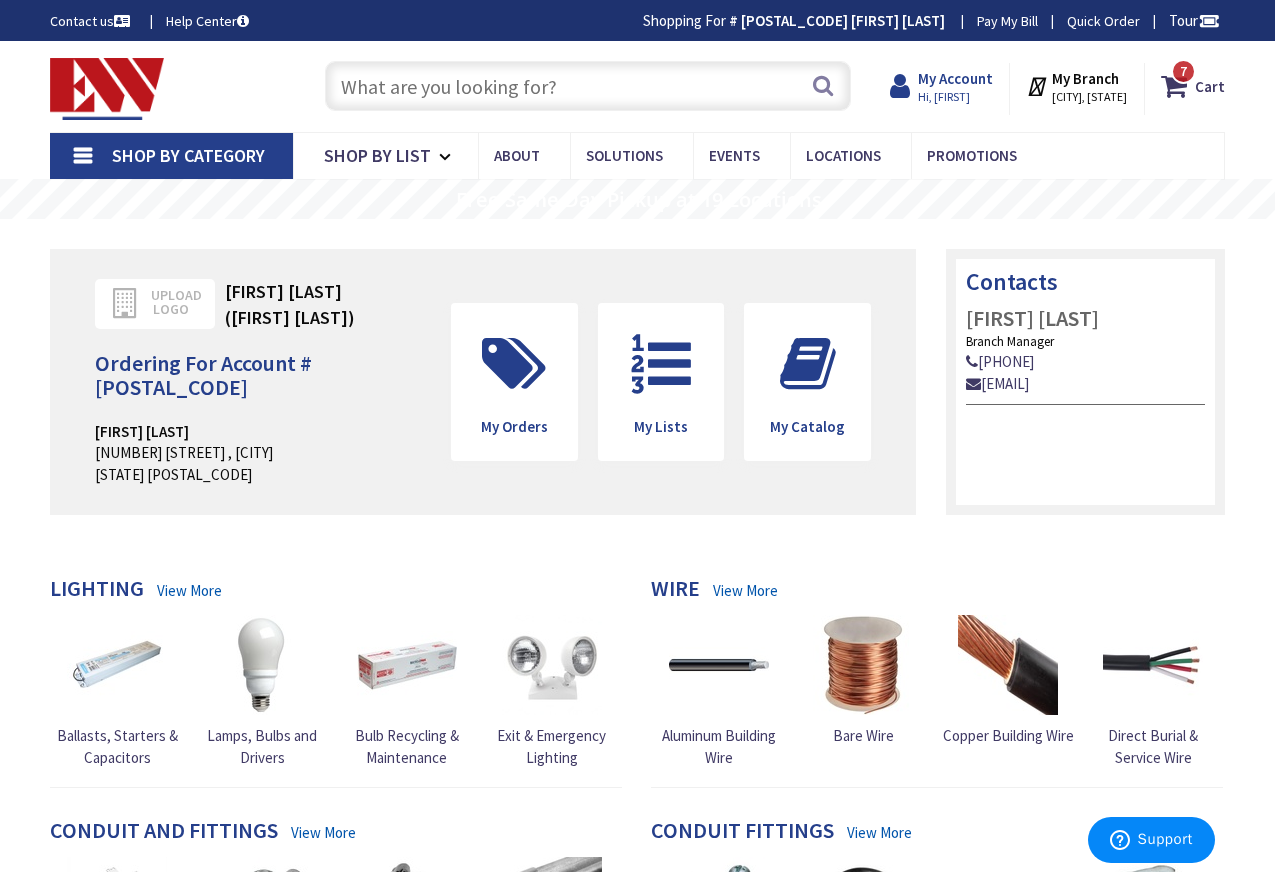 click on "My Account" at bounding box center (955, 78) 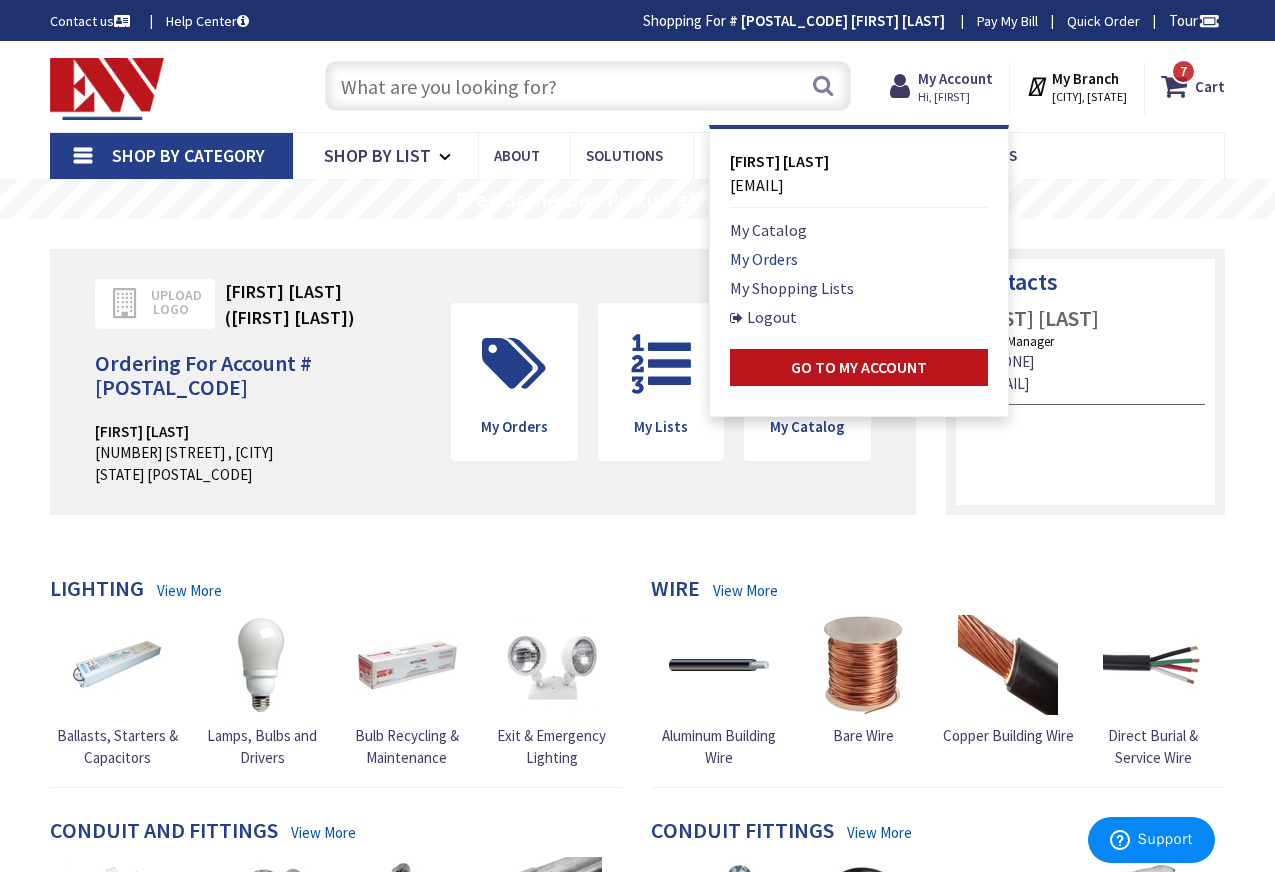 click on "My Orders" at bounding box center (764, 259) 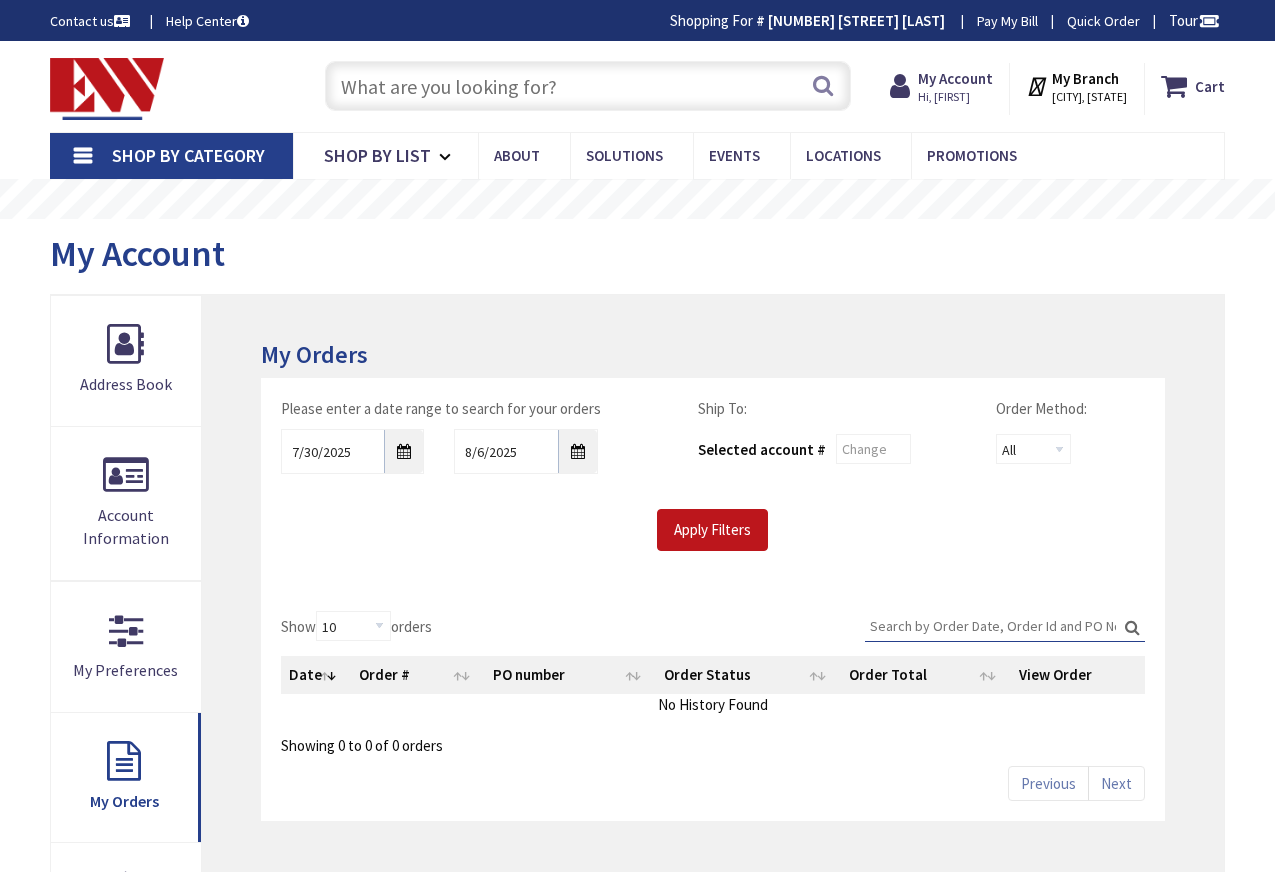 scroll, scrollTop: 0, scrollLeft: 0, axis: both 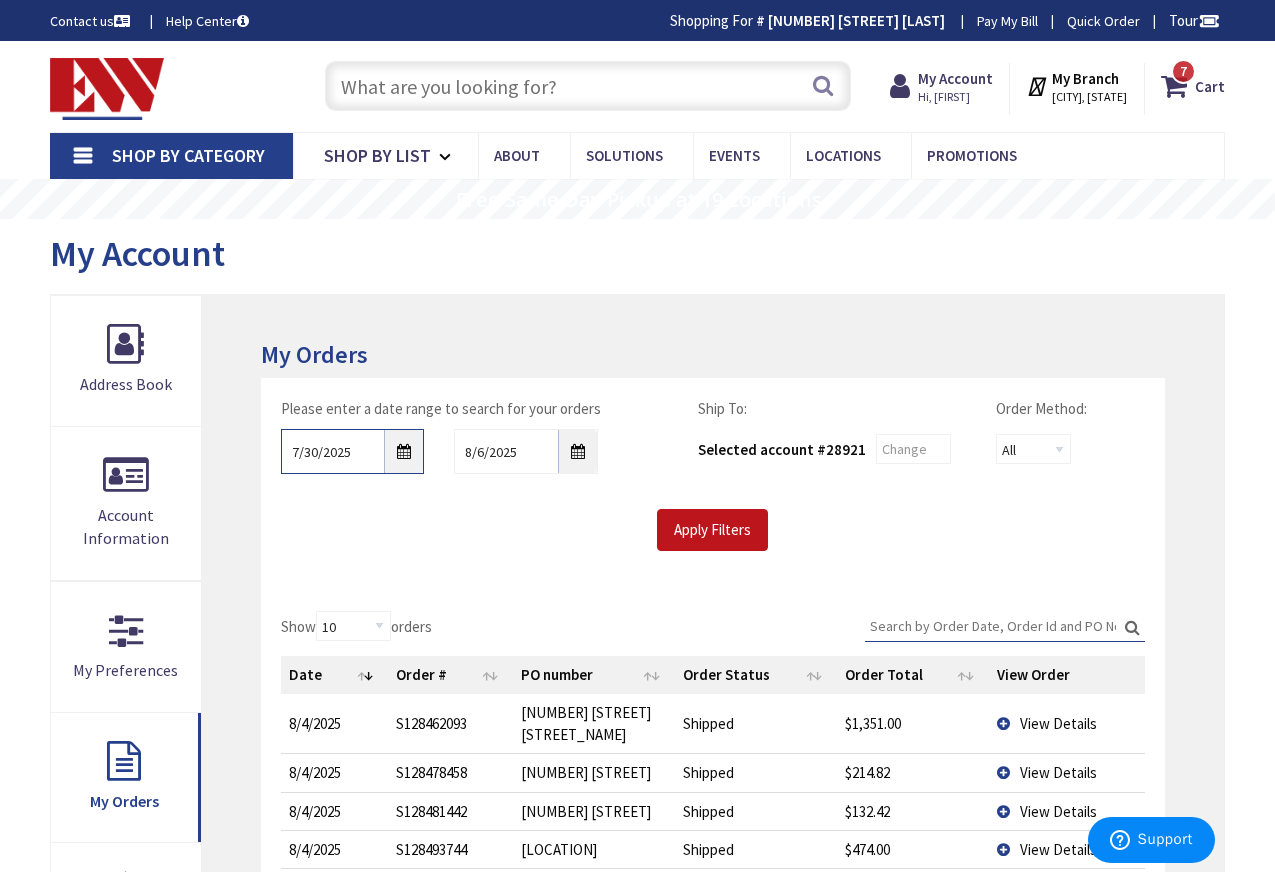 click on "7/30/2025" at bounding box center [353, 451] 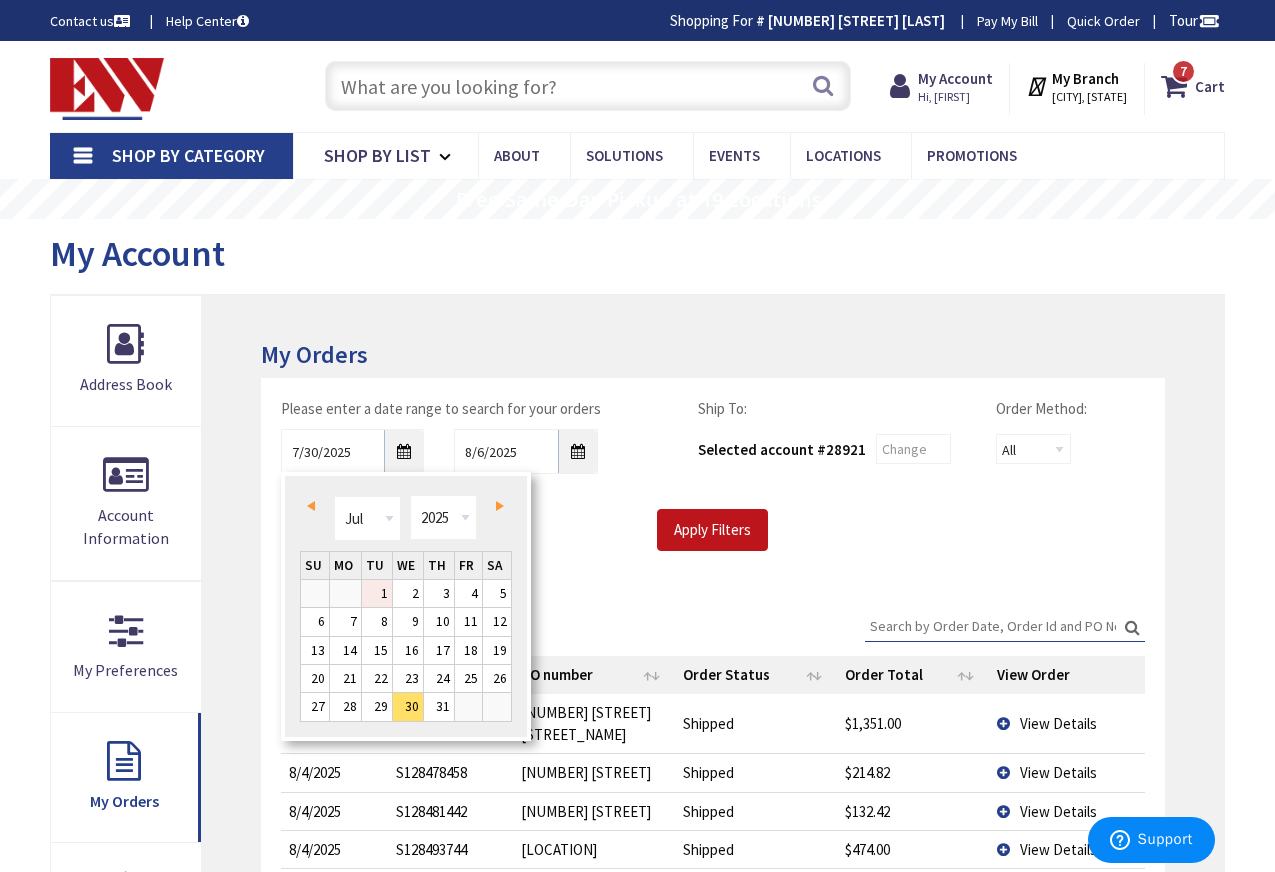click on "1" at bounding box center [377, 593] 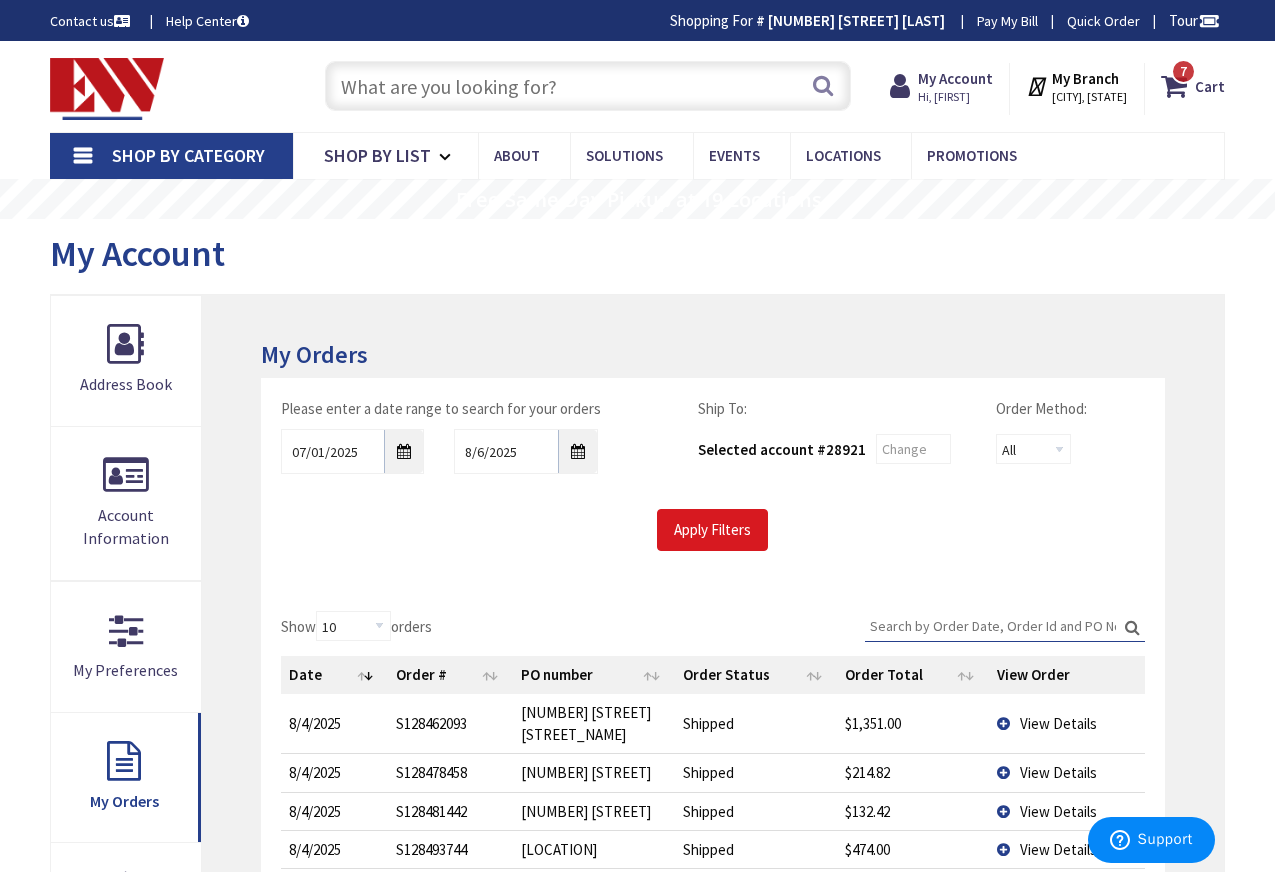 click on "Apply Filters" at bounding box center (712, 530) 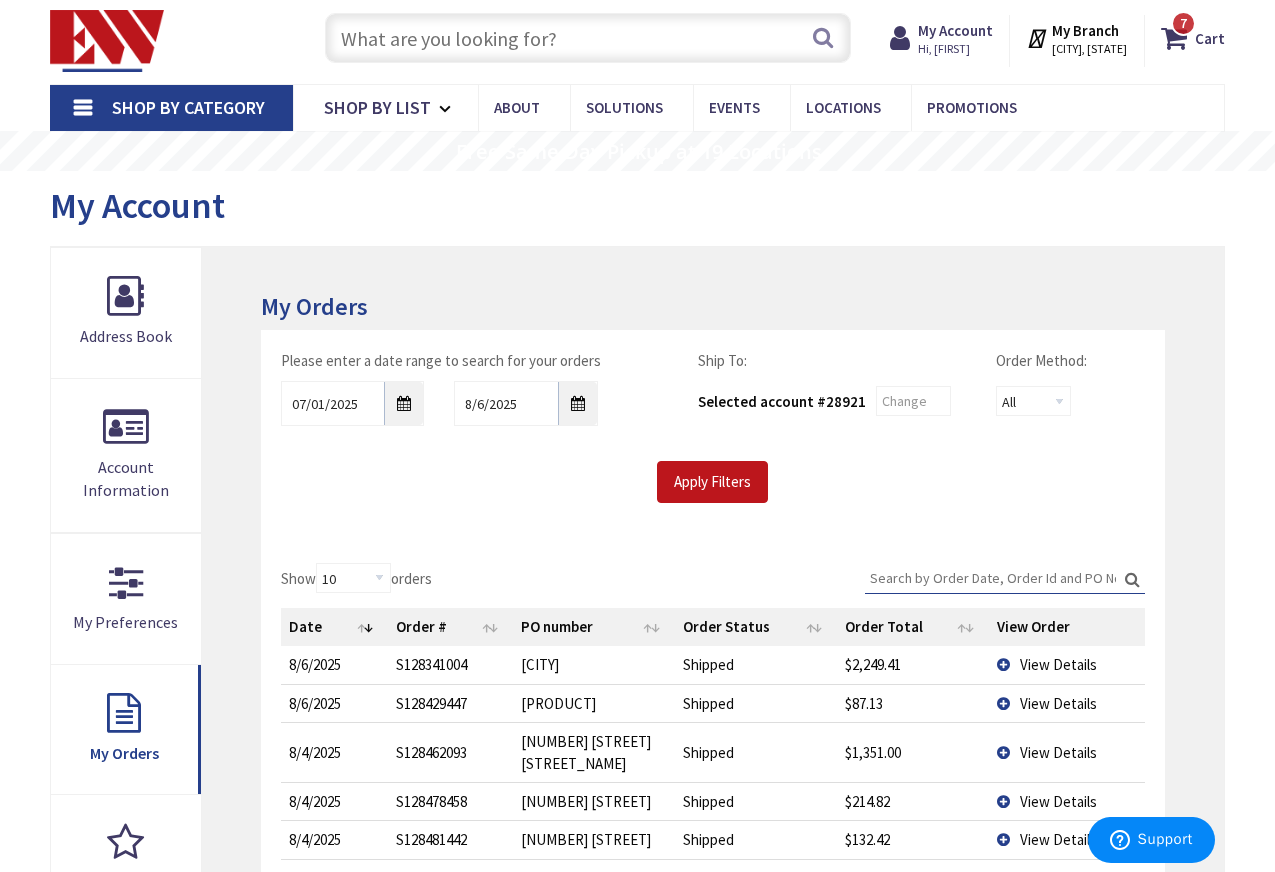 scroll, scrollTop: 51, scrollLeft: 0, axis: vertical 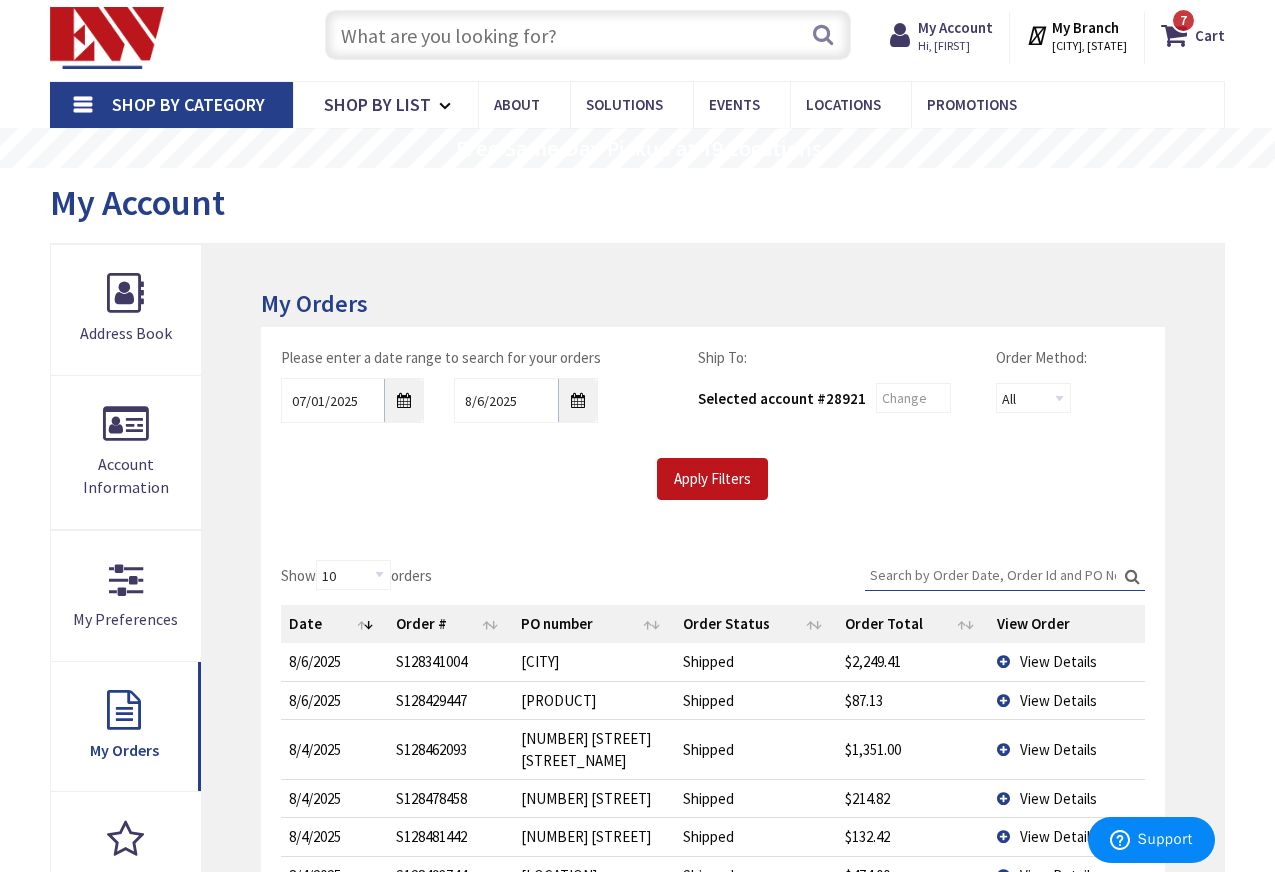 click on "View Details" at bounding box center (1067, 749) 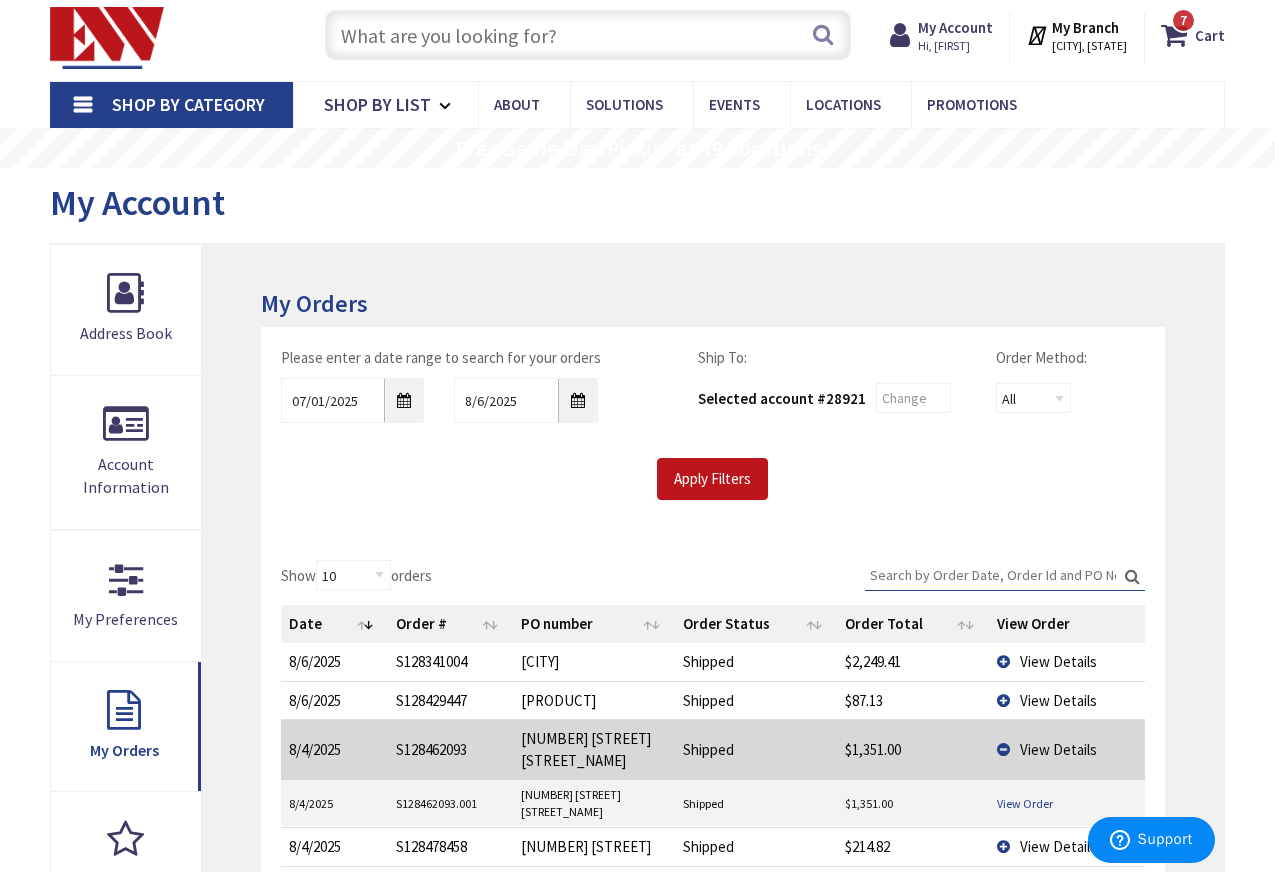 click on "View Order" at bounding box center [1025, 803] 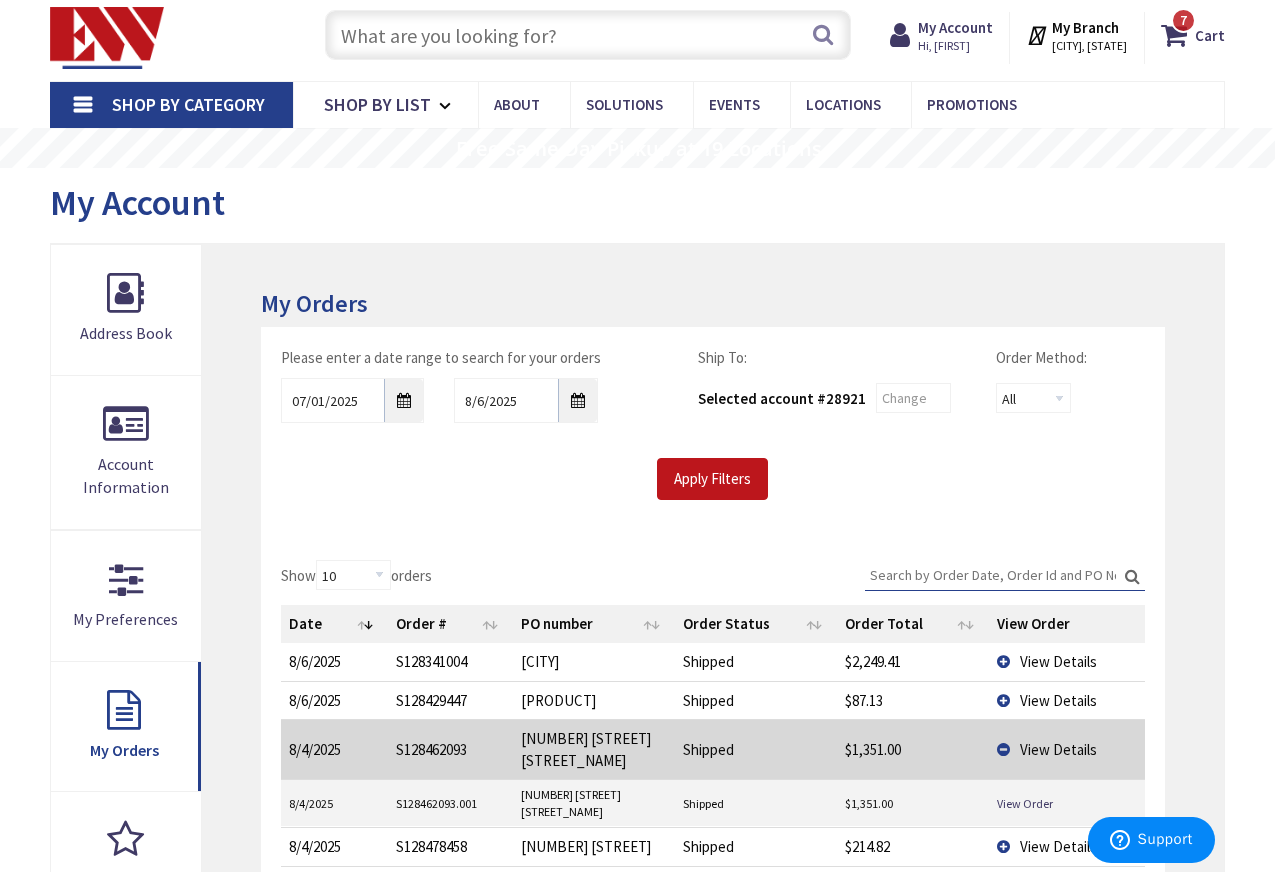click on "View Details" at bounding box center [1067, 749] 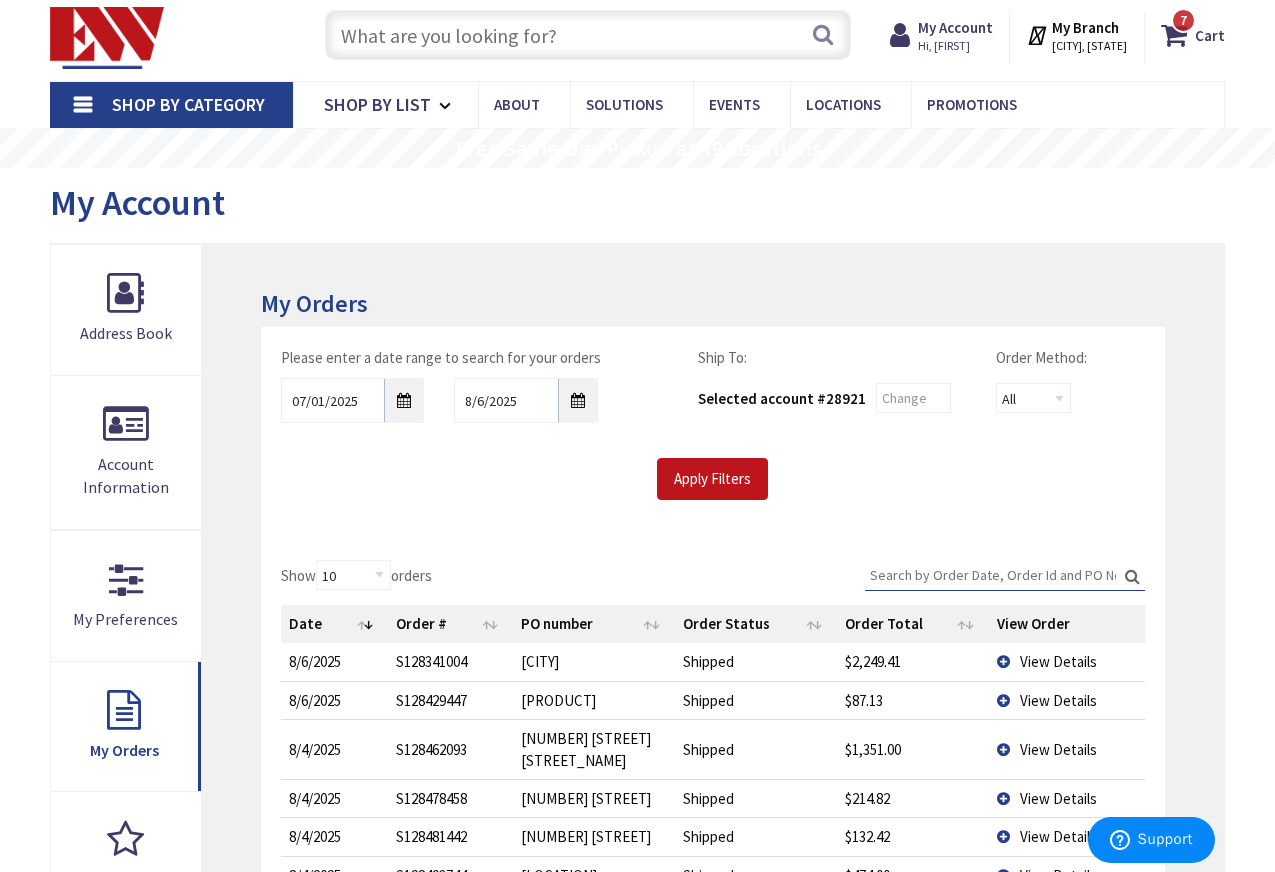 click on "View Details" at bounding box center (1067, 798) 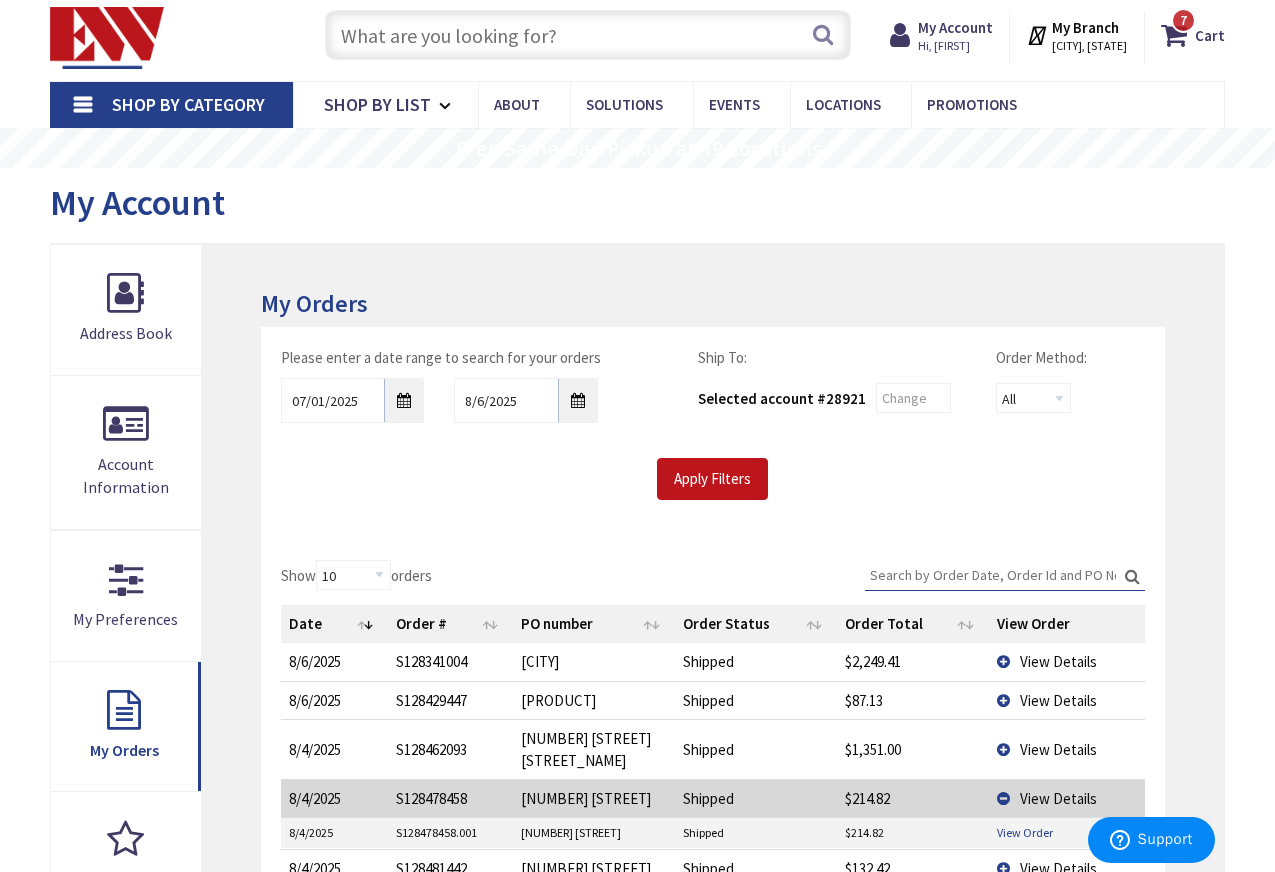 click on "View Order" at bounding box center (1025, 832) 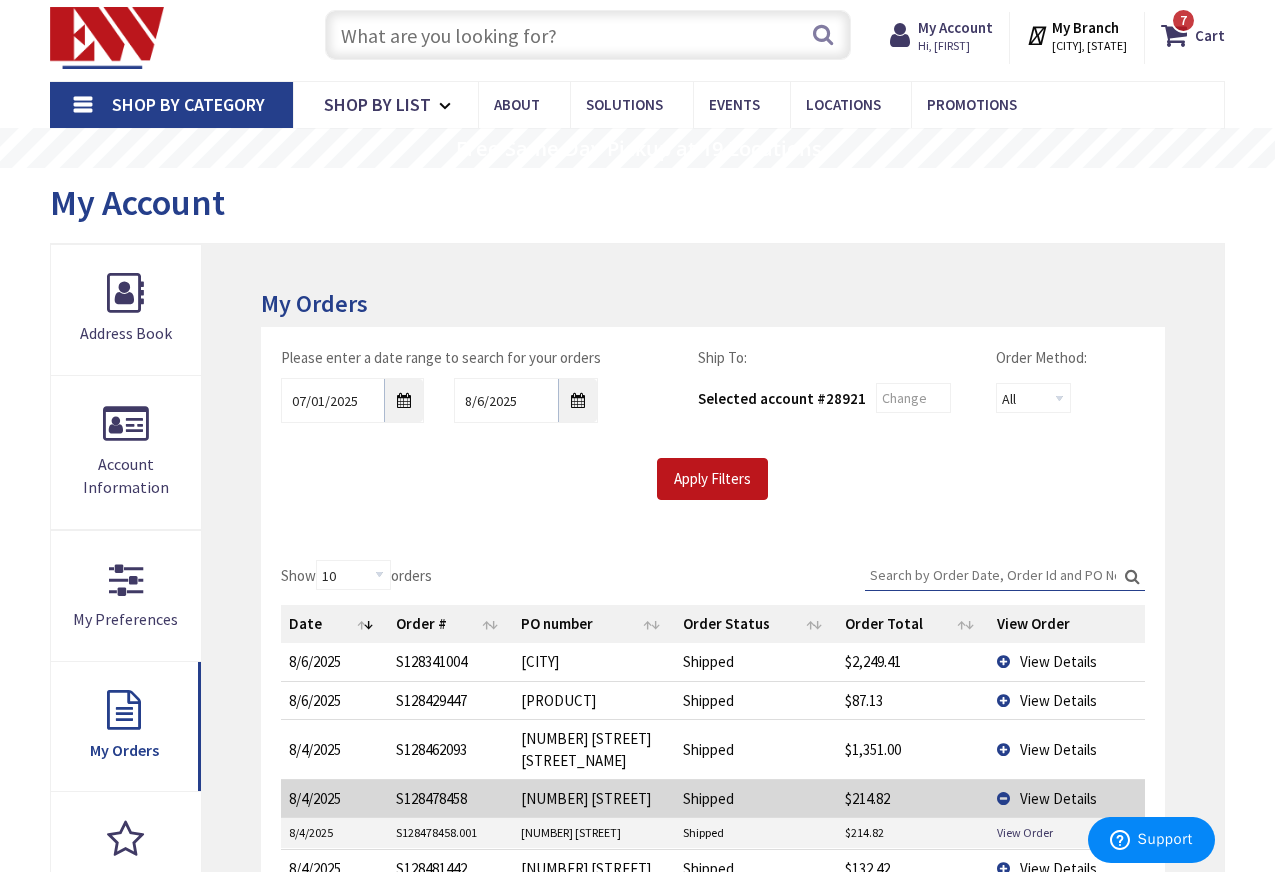 click on "View Details" at bounding box center [1067, 798] 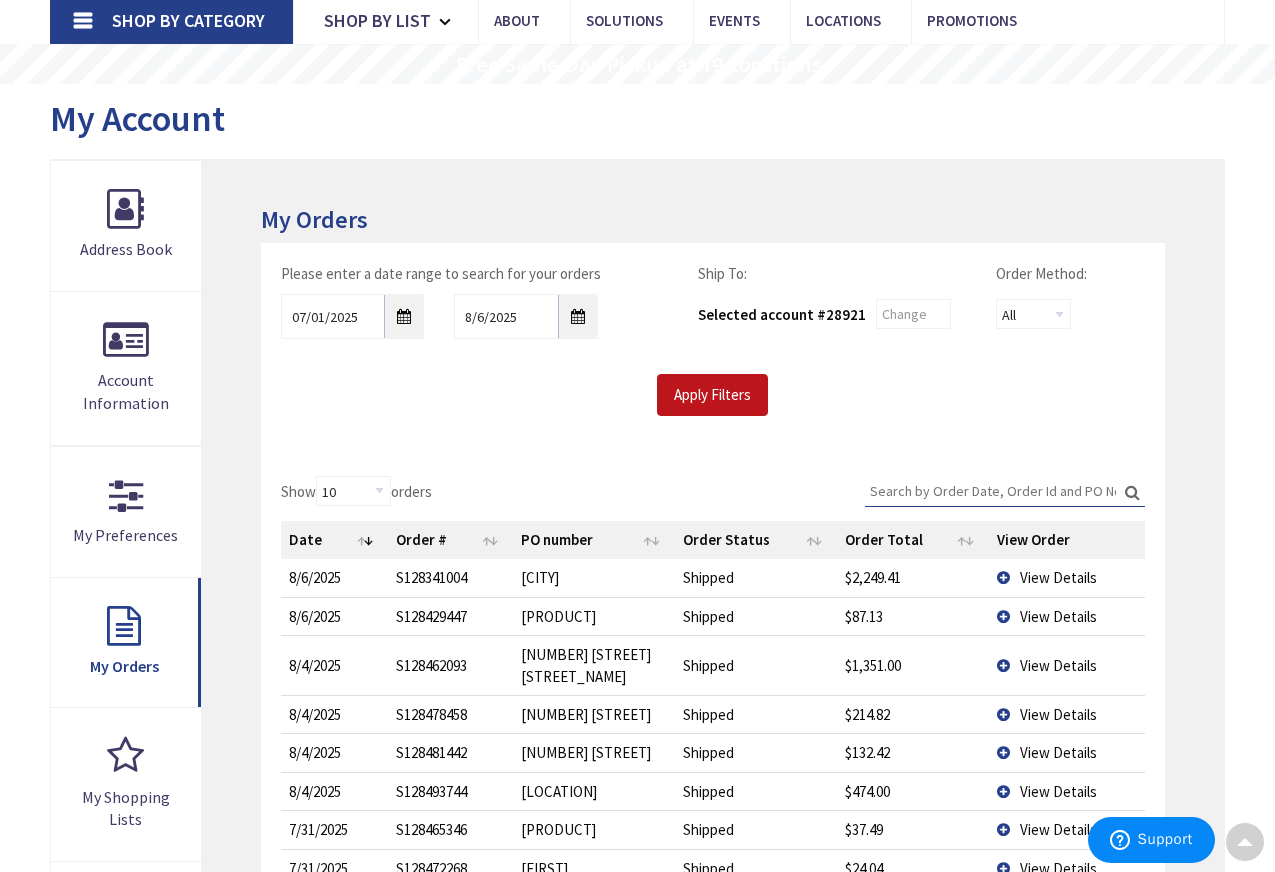 scroll, scrollTop: 136, scrollLeft: 0, axis: vertical 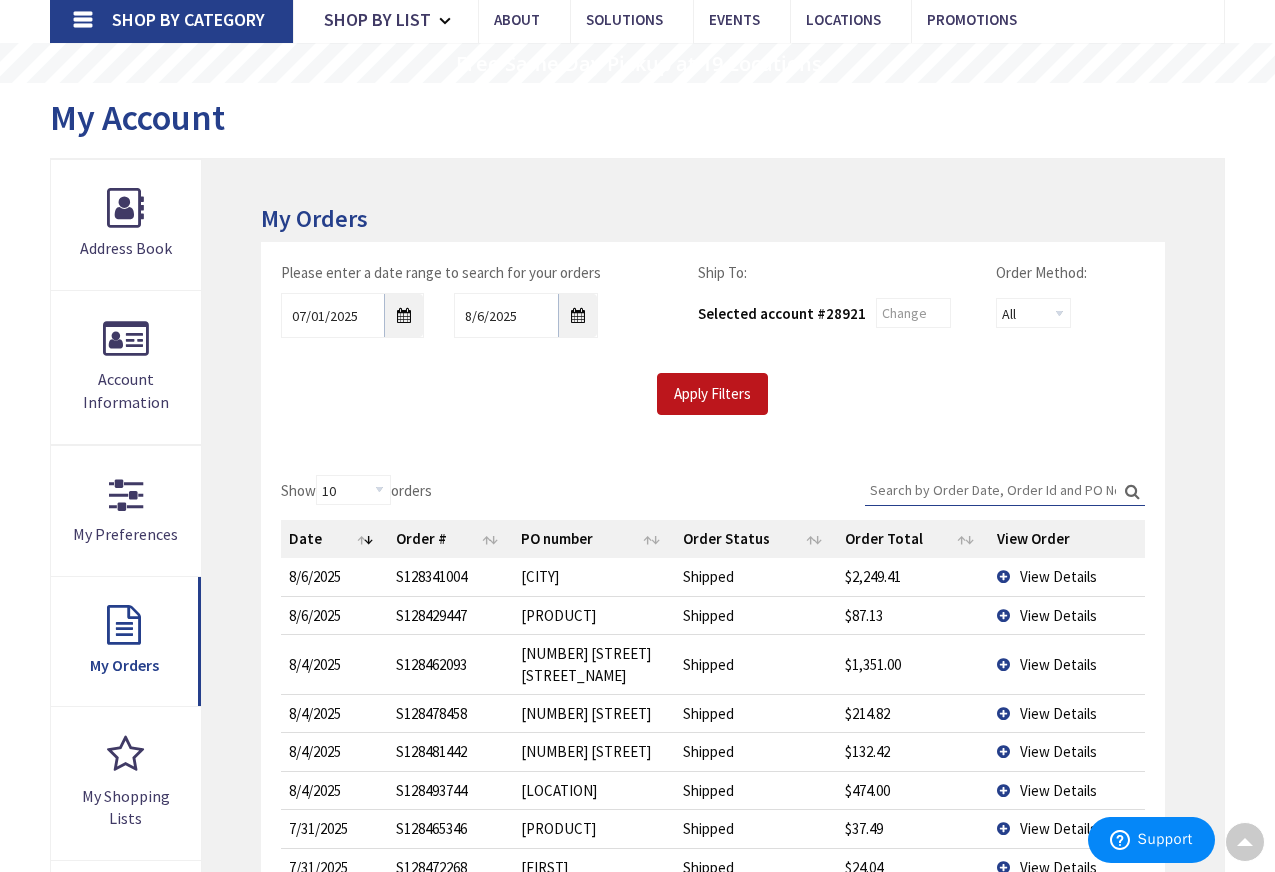 click on "View Details" at bounding box center [1067, 751] 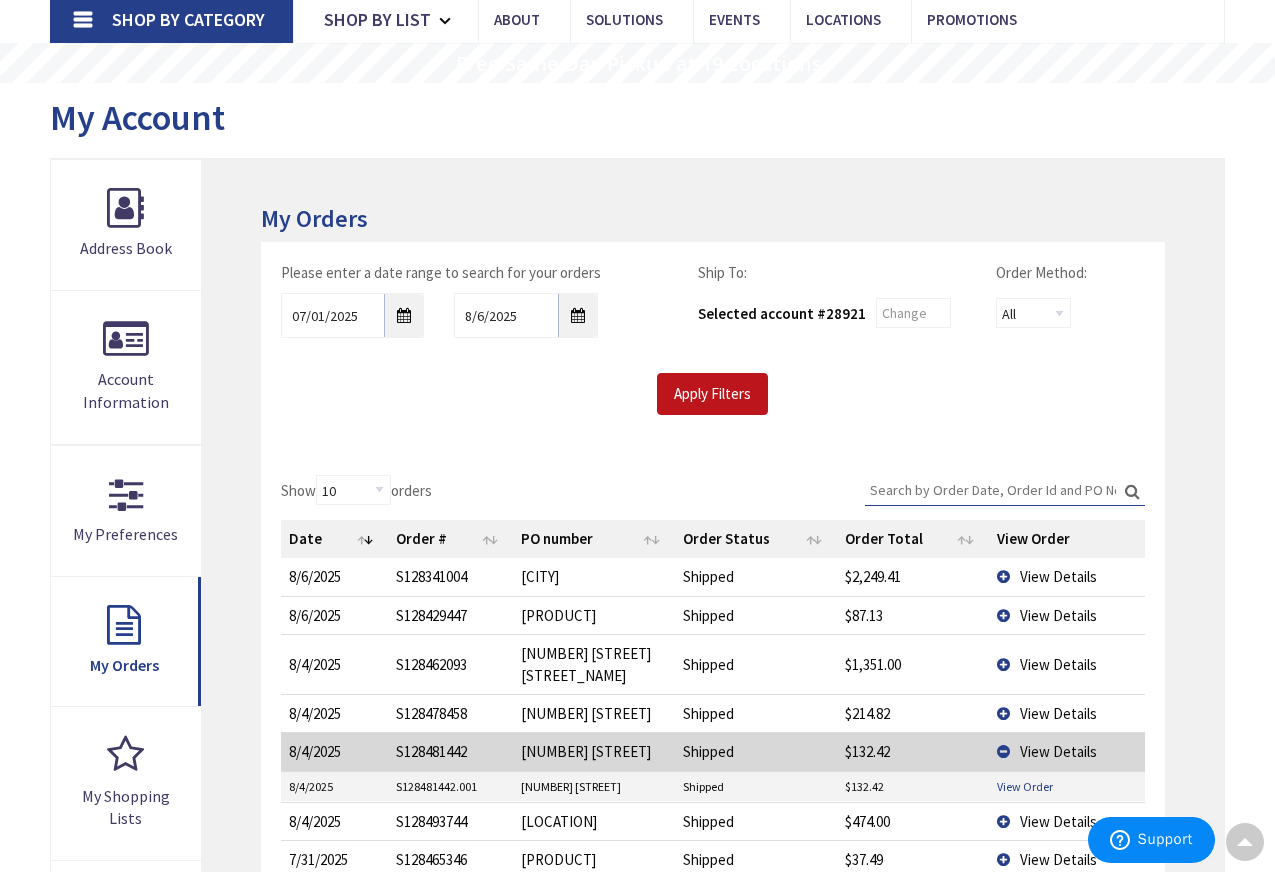 click on "View Order" at bounding box center (1025, 786) 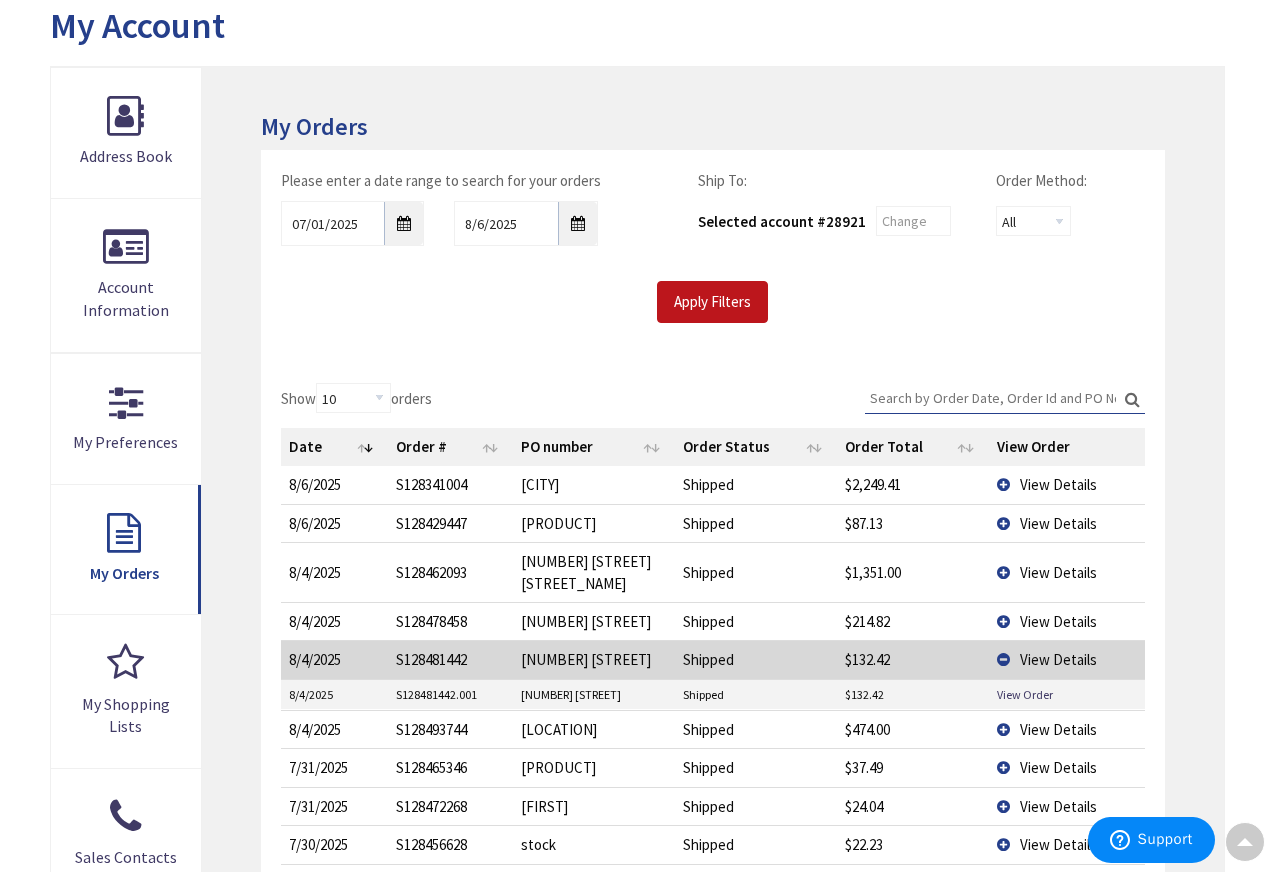 scroll, scrollTop: 230, scrollLeft: 0, axis: vertical 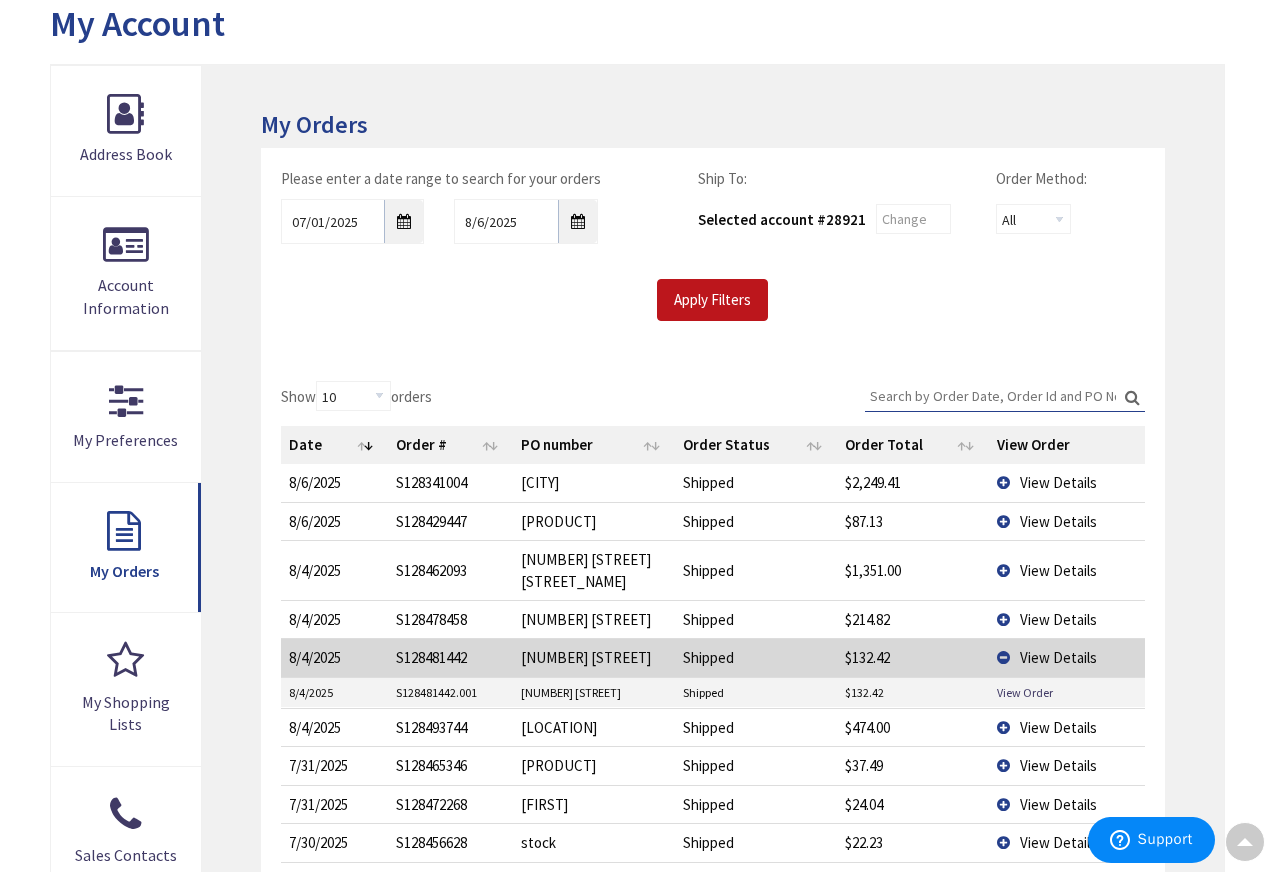 click on "View Details" at bounding box center (1058, 727) 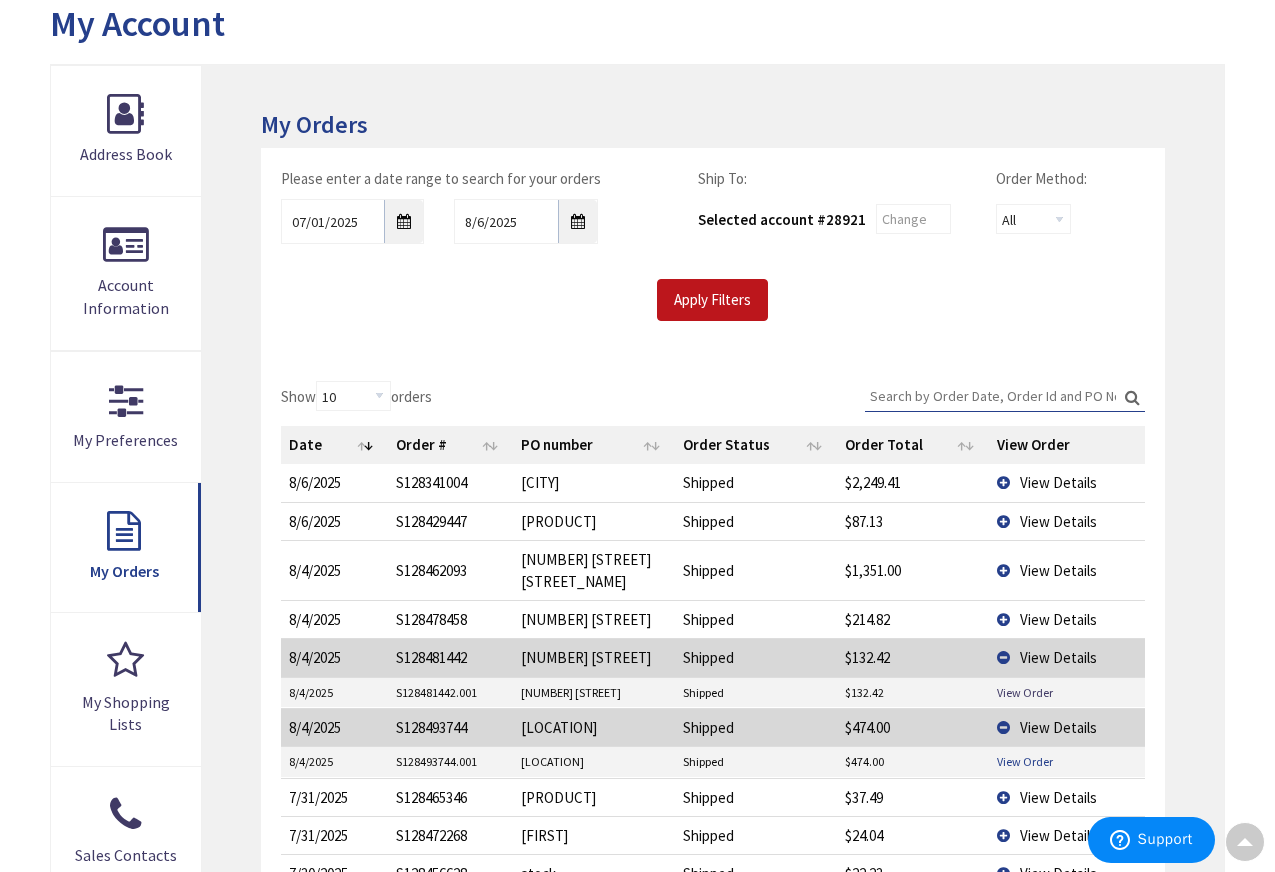 click on "View Order" at bounding box center (1025, 761) 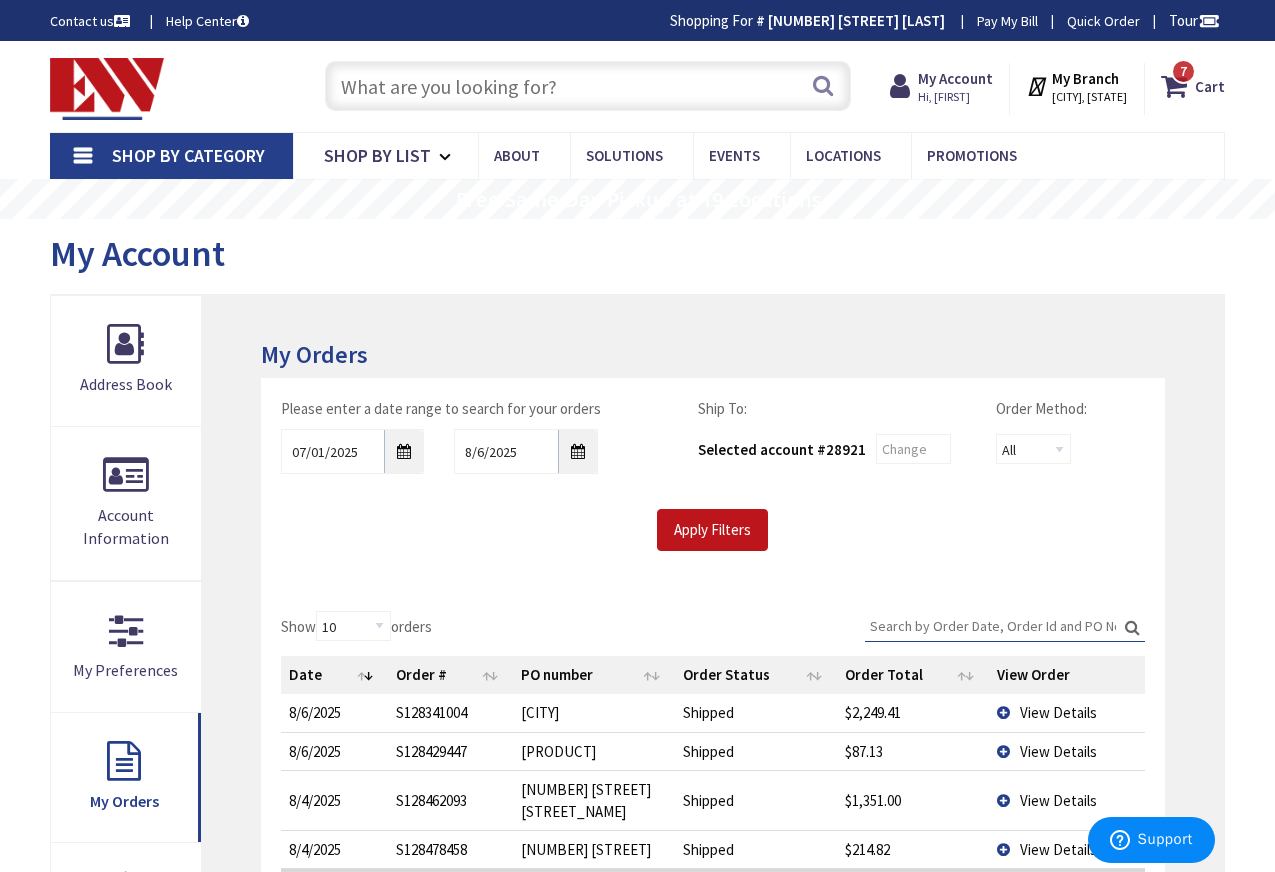 scroll, scrollTop: -1, scrollLeft: 0, axis: vertical 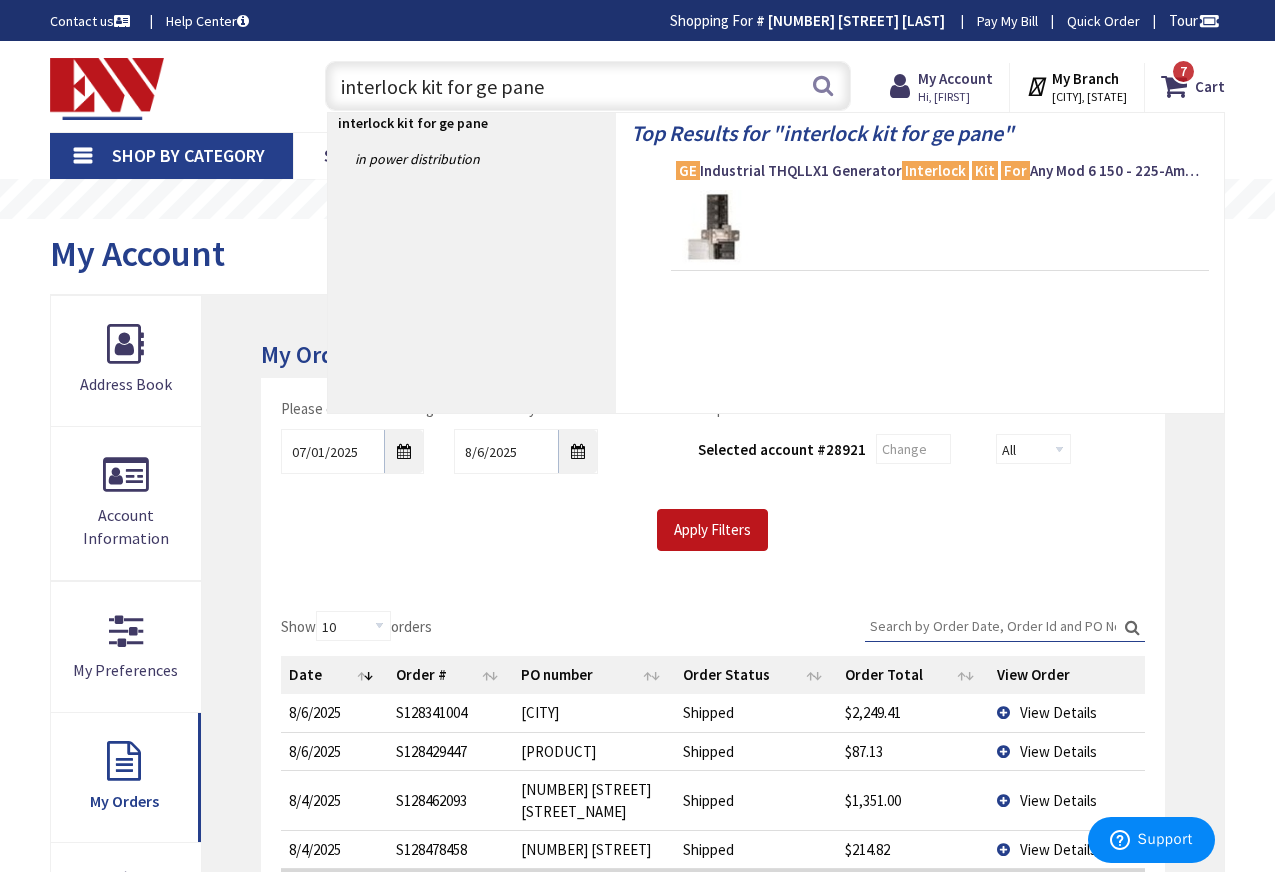 type on "interlock kit for ge panel" 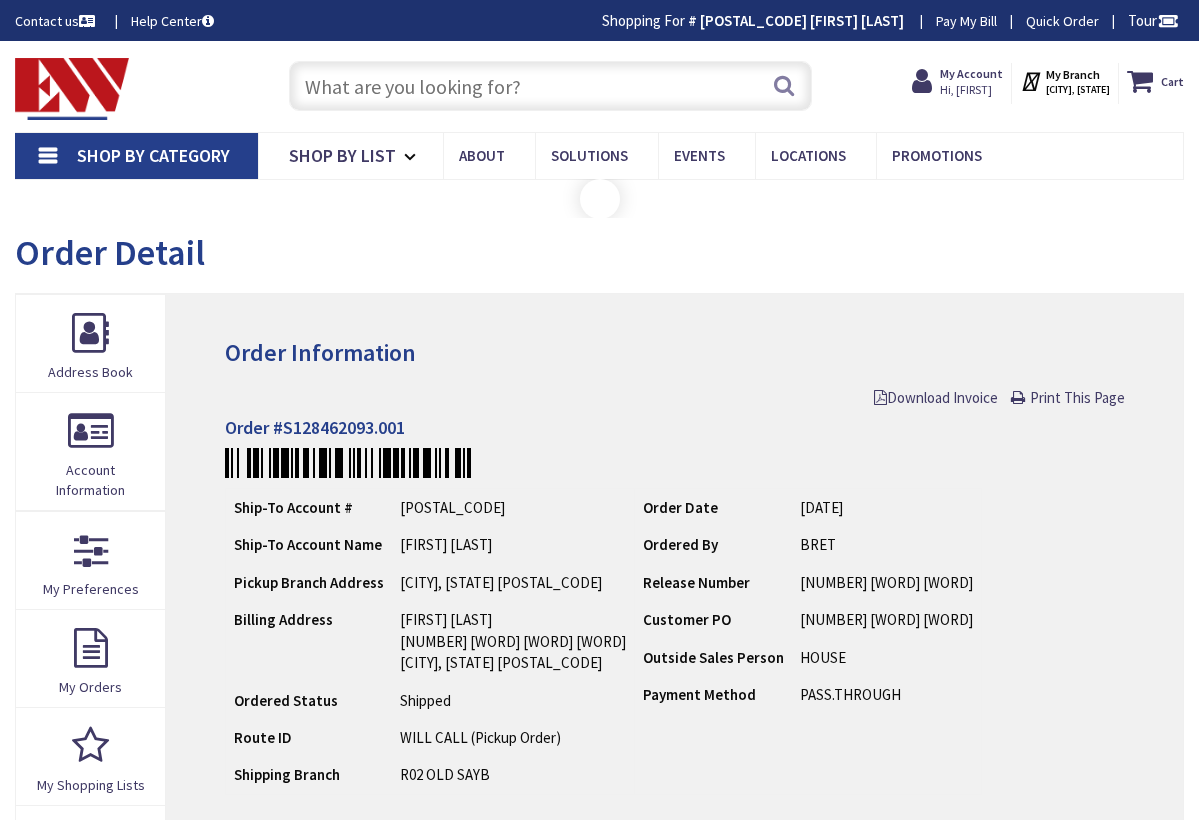 scroll, scrollTop: 0, scrollLeft: 0, axis: both 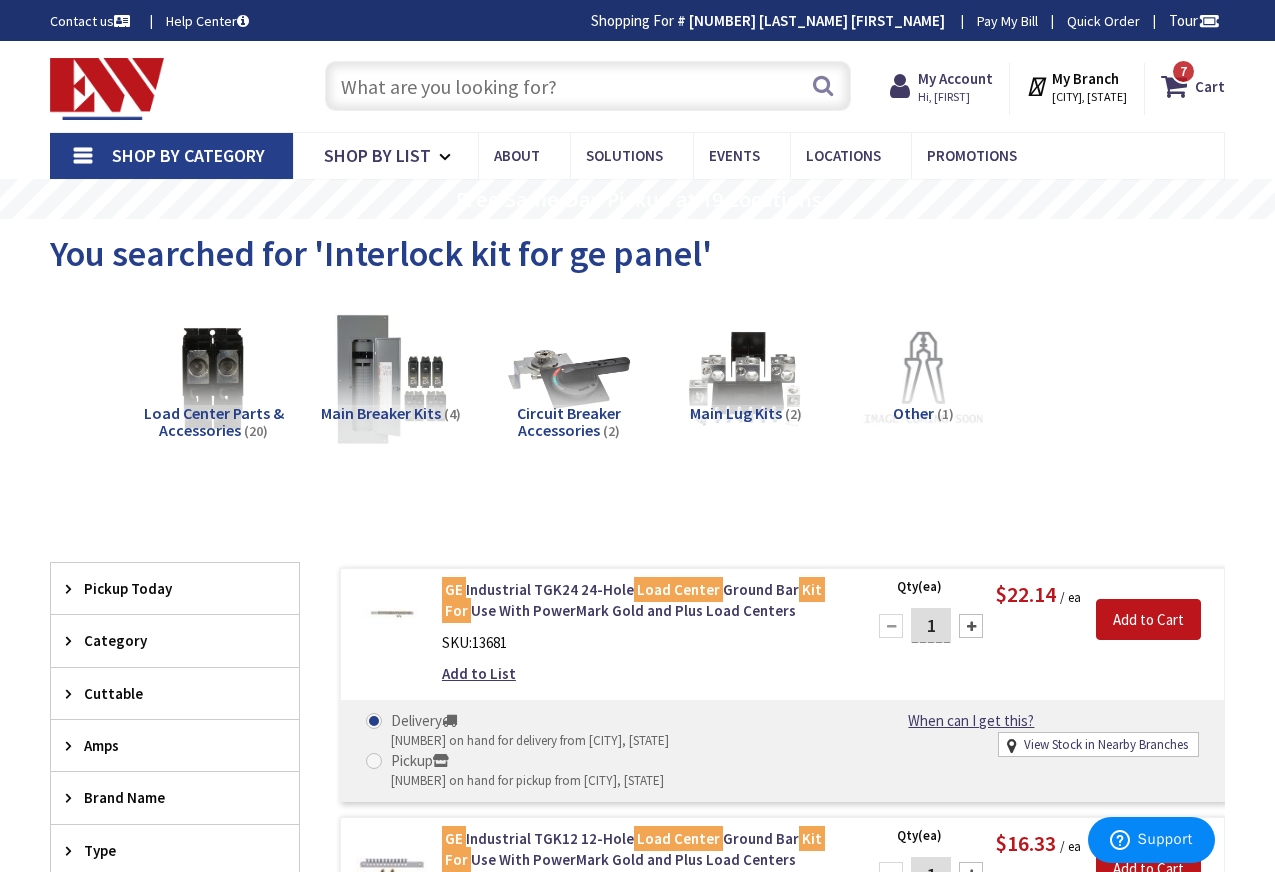 click at bounding box center [588, 86] 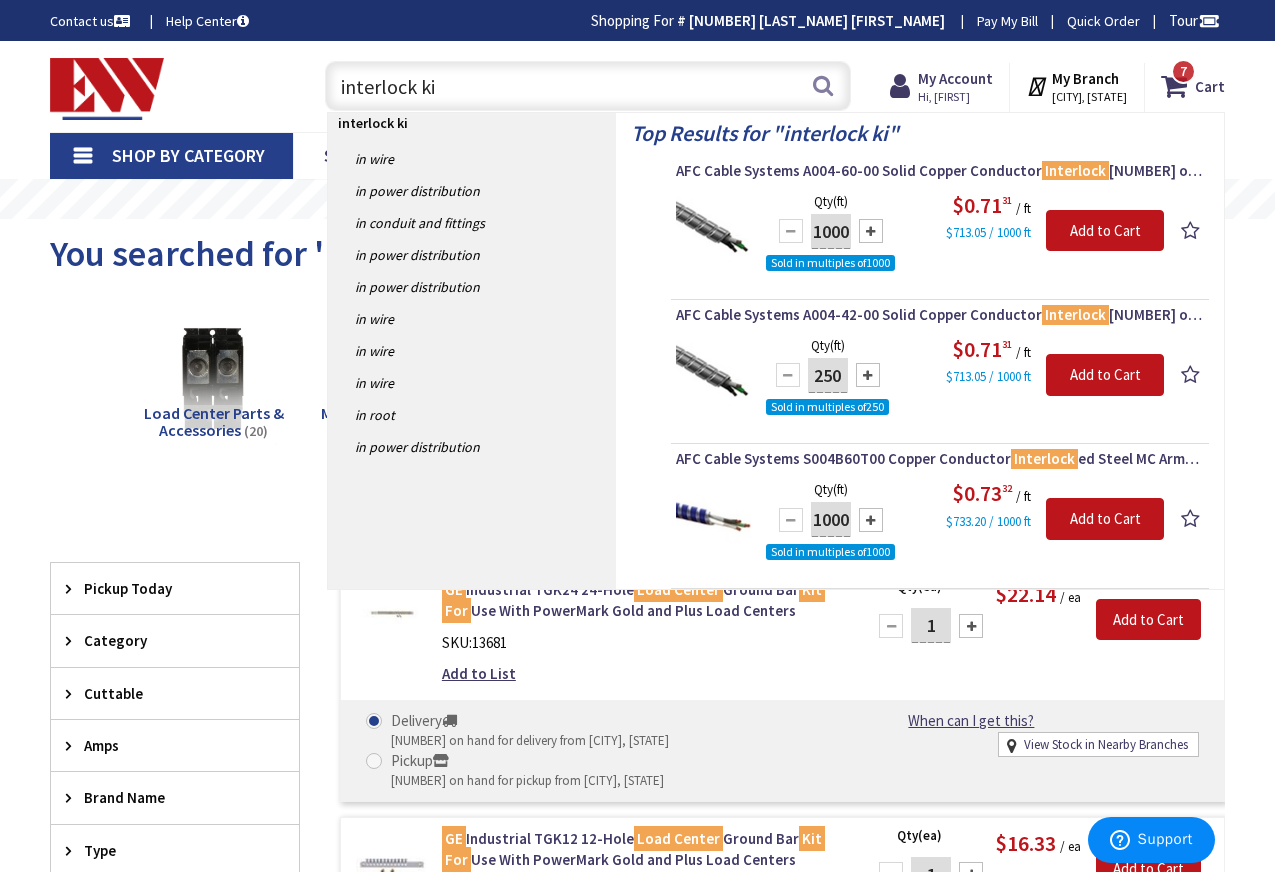 type on "interlock kit" 